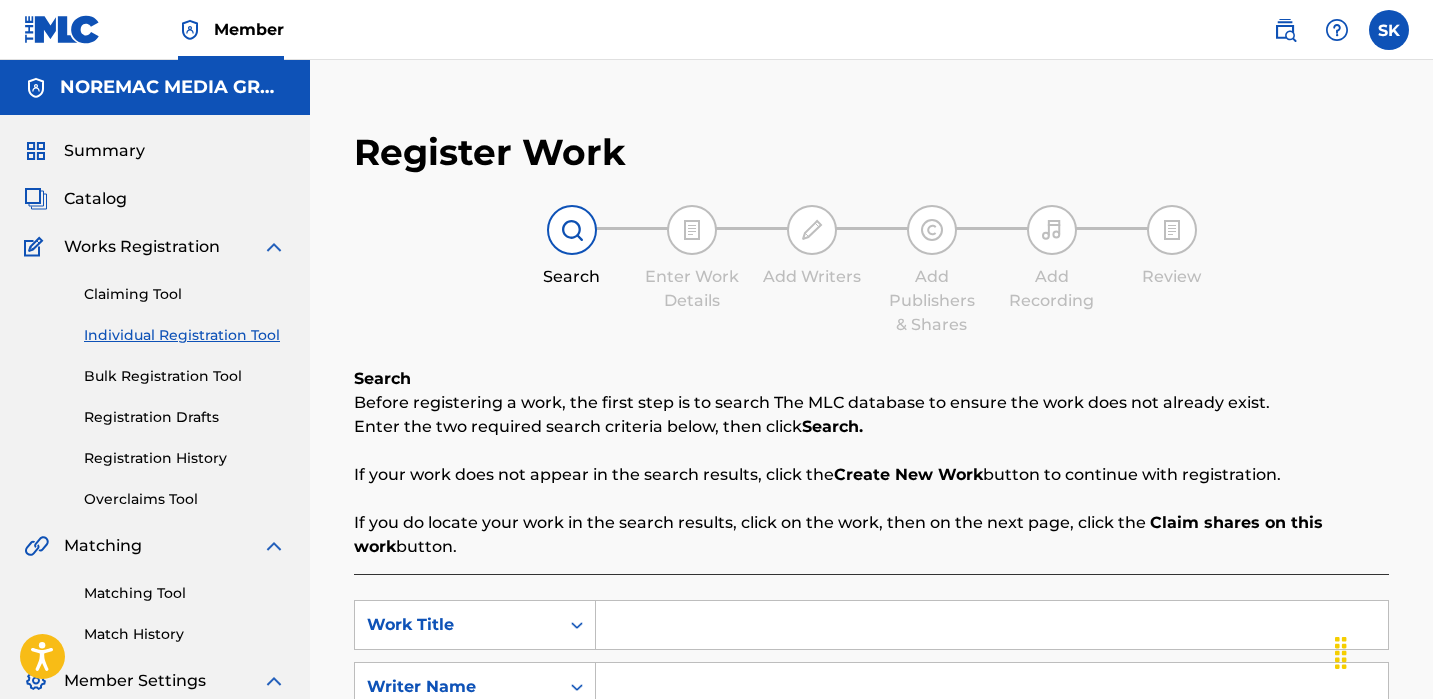 scroll, scrollTop: 155, scrollLeft: 0, axis: vertical 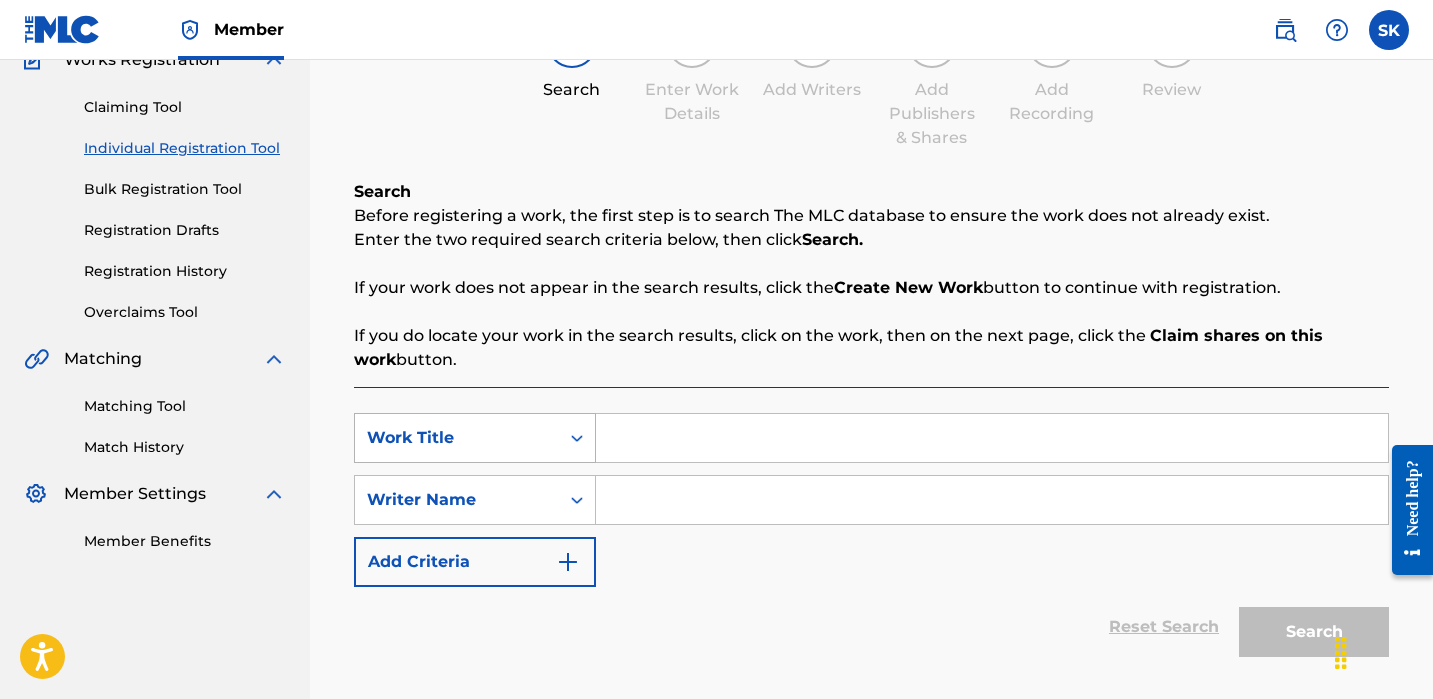 click on "Work Title" at bounding box center (475, 438) 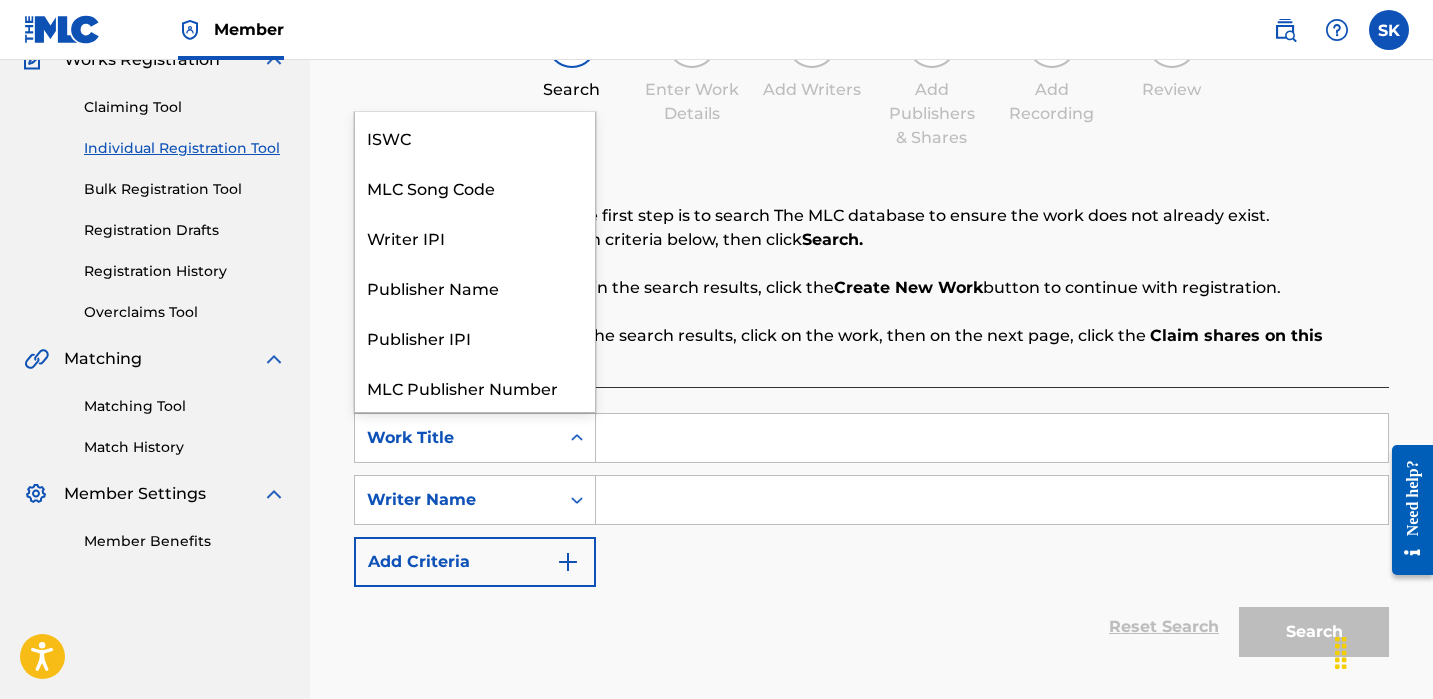 scroll, scrollTop: 50, scrollLeft: 0, axis: vertical 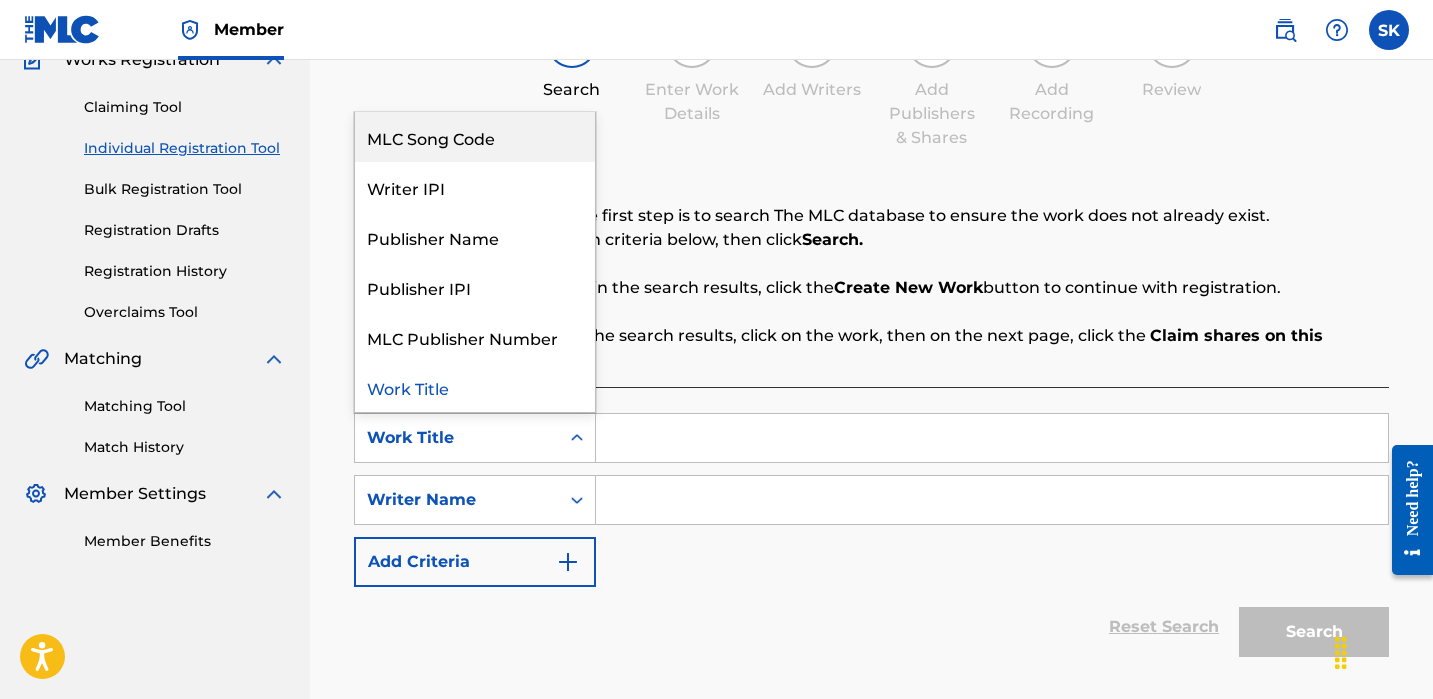 click on "MLC Song Code" at bounding box center (475, 137) 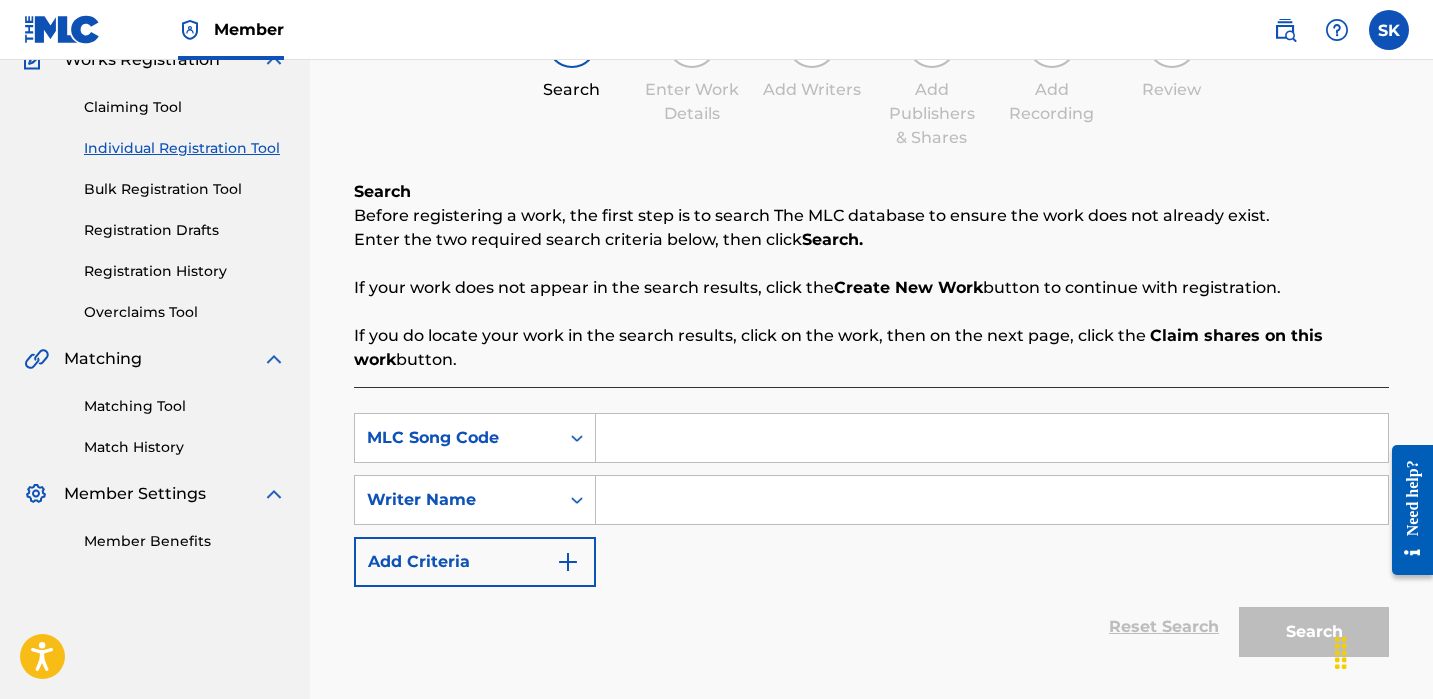 click at bounding box center [992, 438] 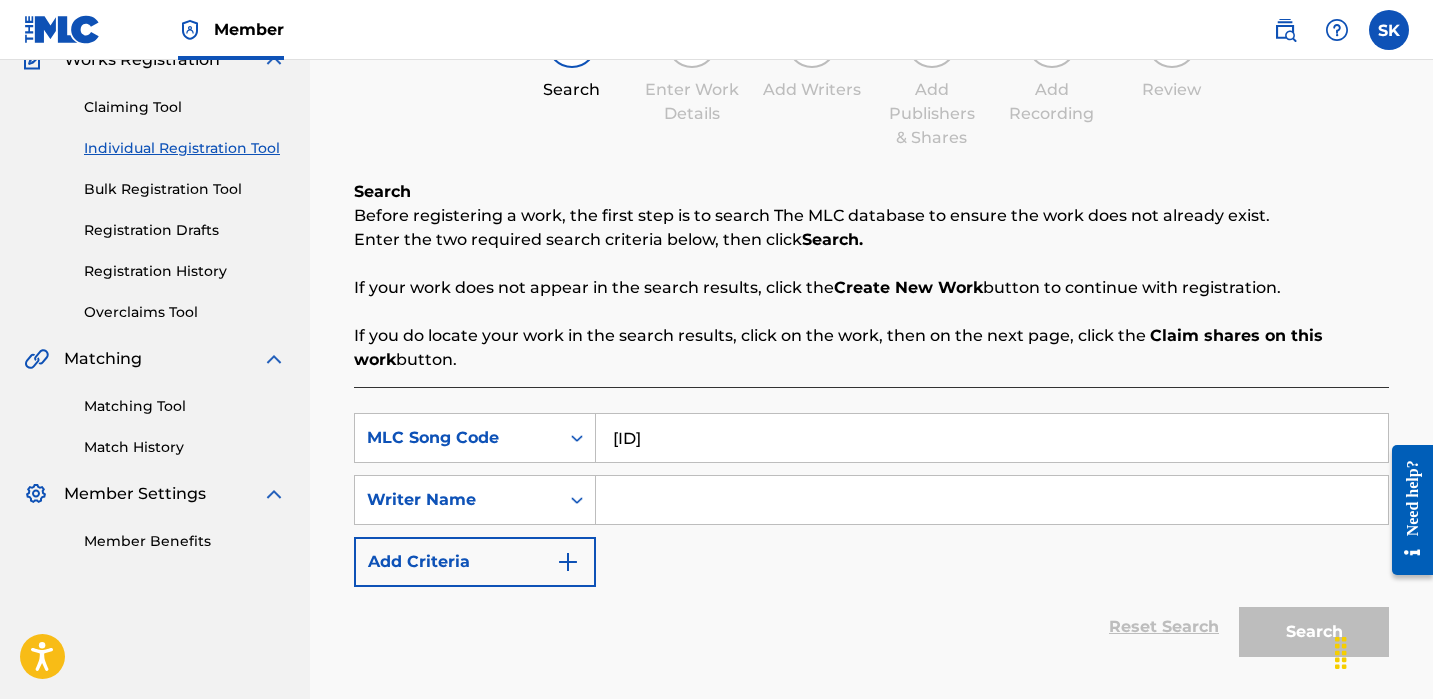 type on "[ID]" 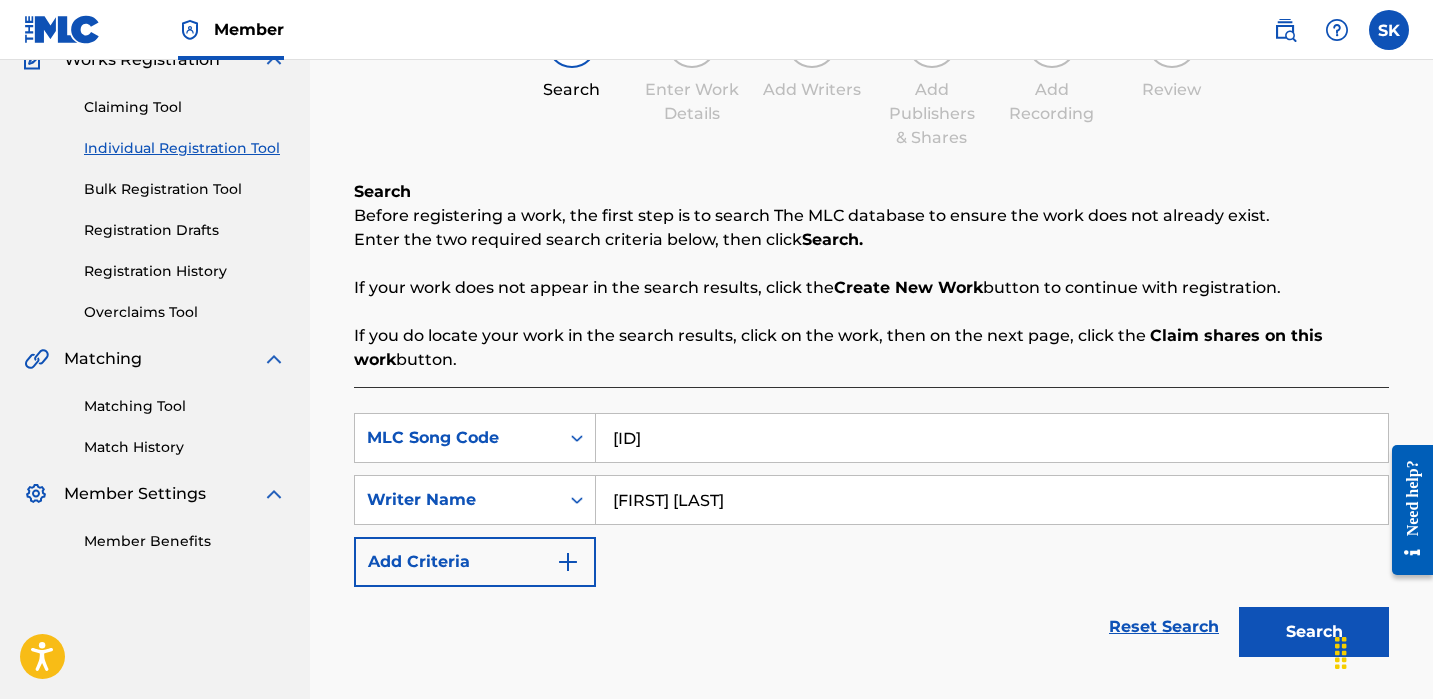 click on "Search" at bounding box center (1314, 632) 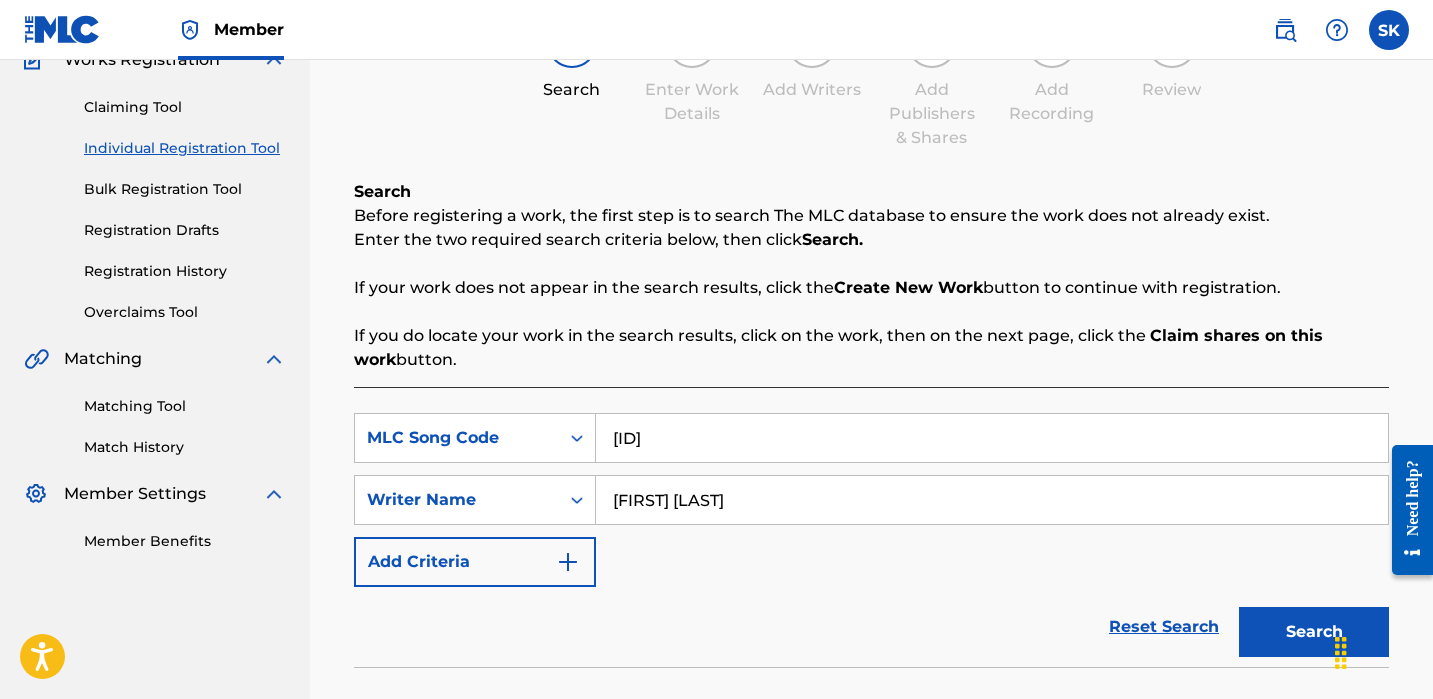 type on "[FIRST] [LAST]" 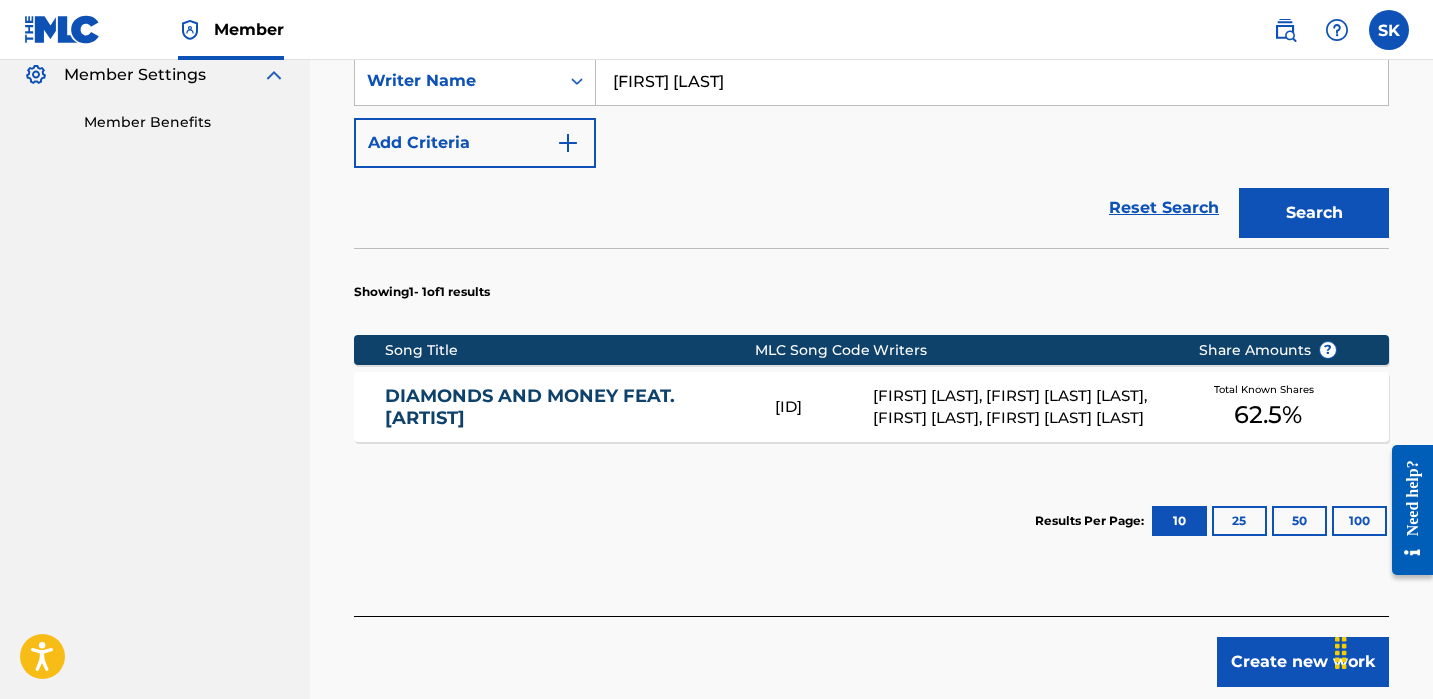 scroll, scrollTop: 606, scrollLeft: 0, axis: vertical 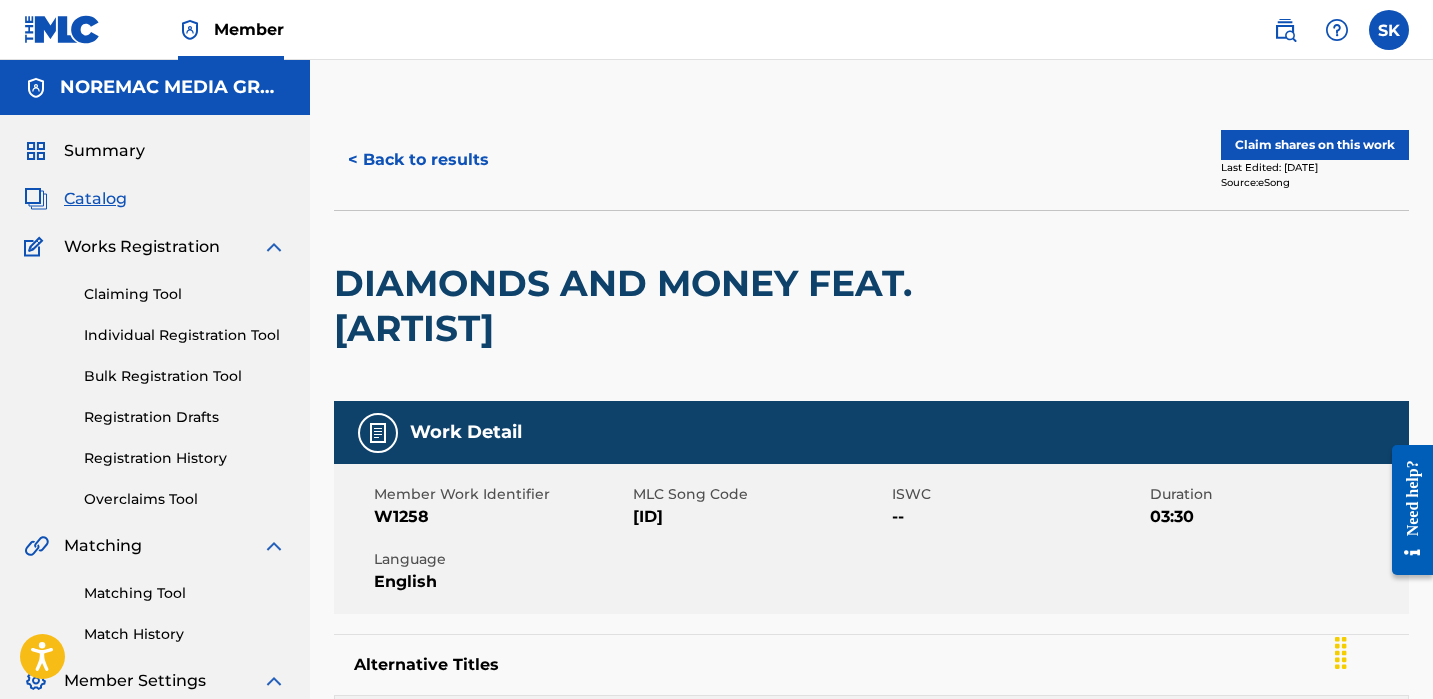 click on "Claim shares on this work" at bounding box center (1315, 145) 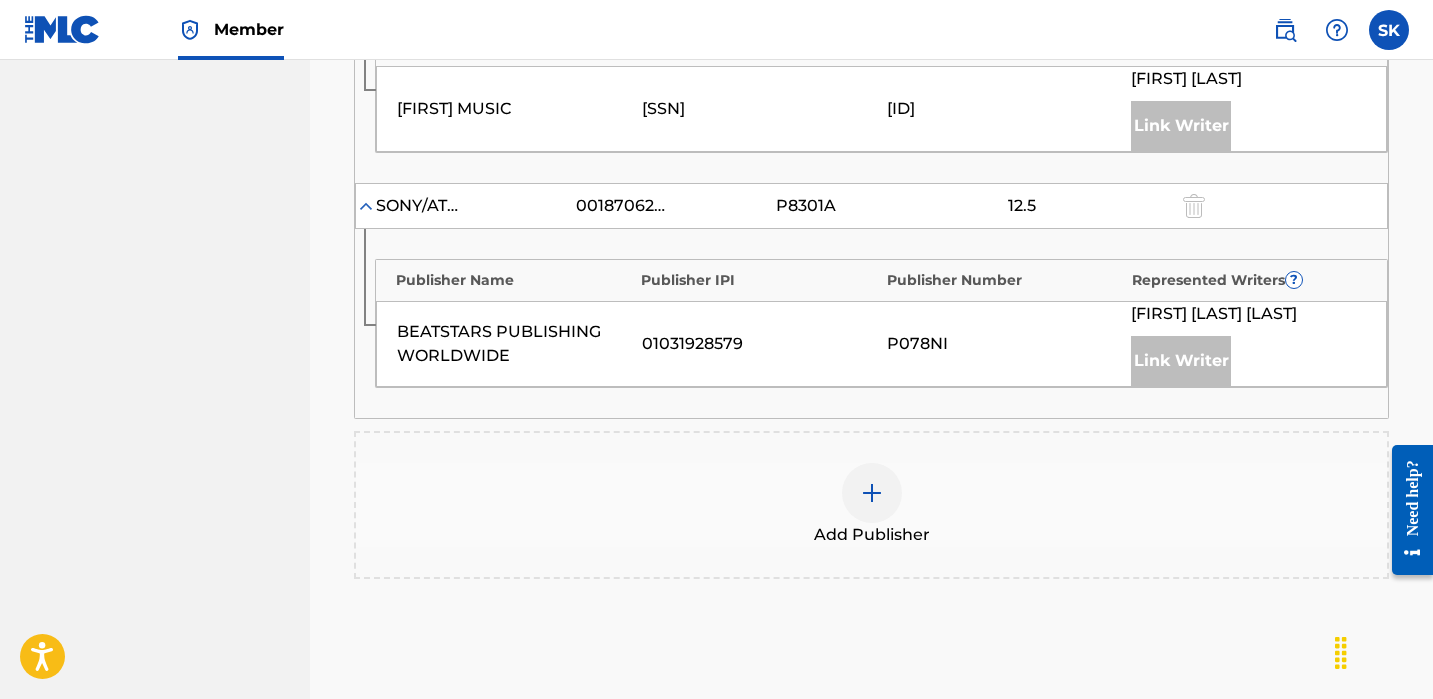 scroll, scrollTop: 922, scrollLeft: 0, axis: vertical 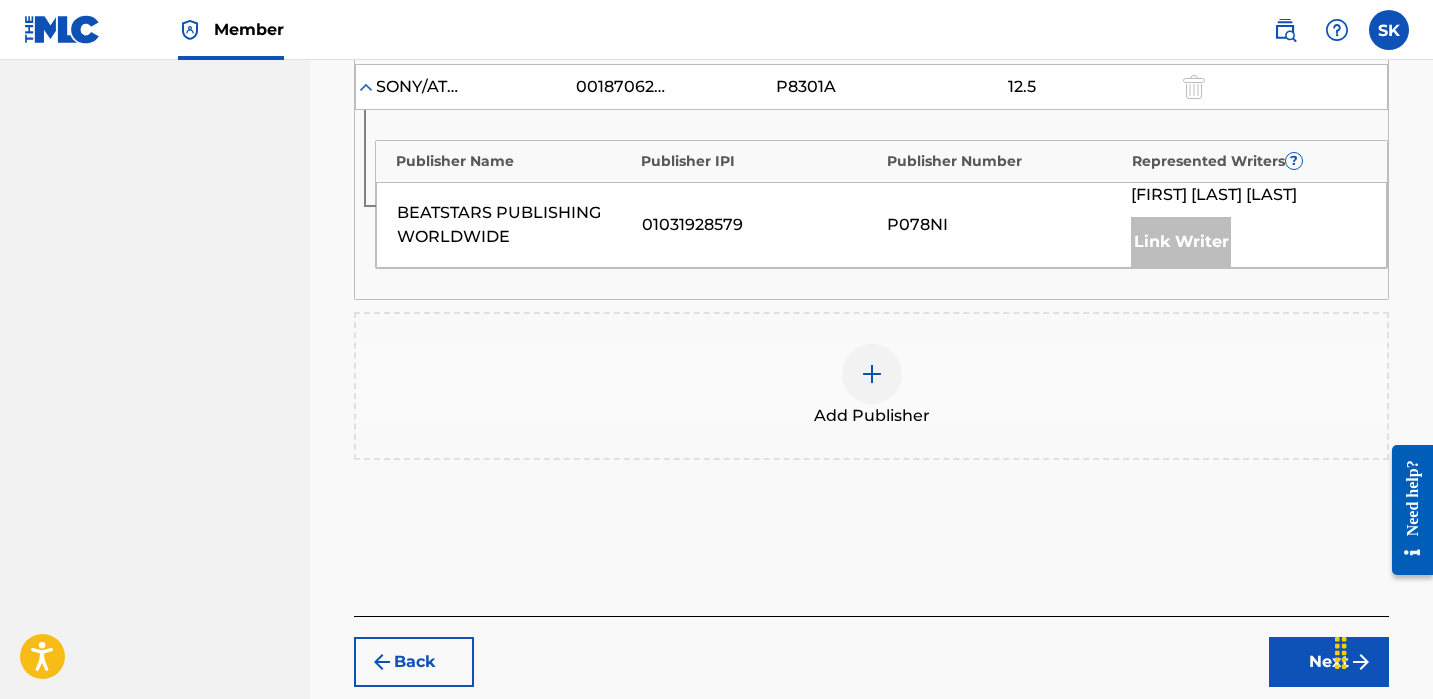click on "Add Publisher" at bounding box center [871, 386] 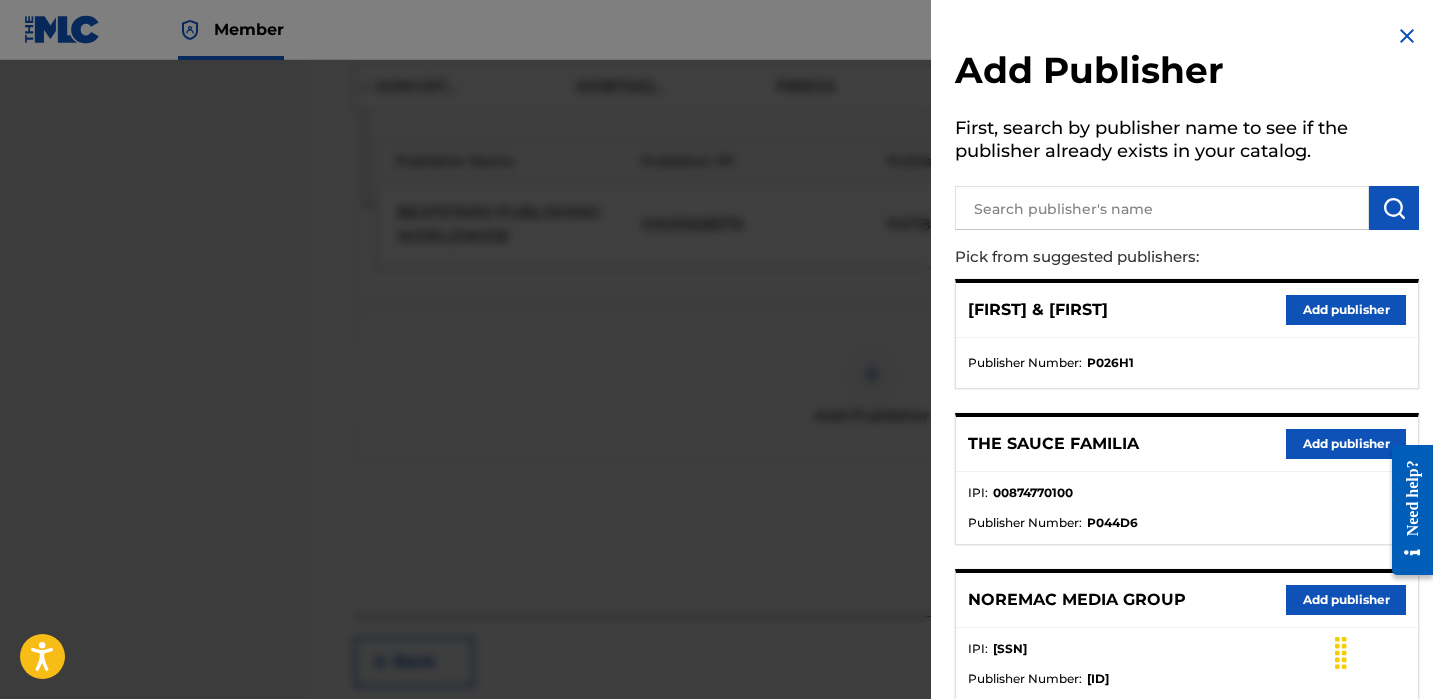 click at bounding box center (1162, 208) 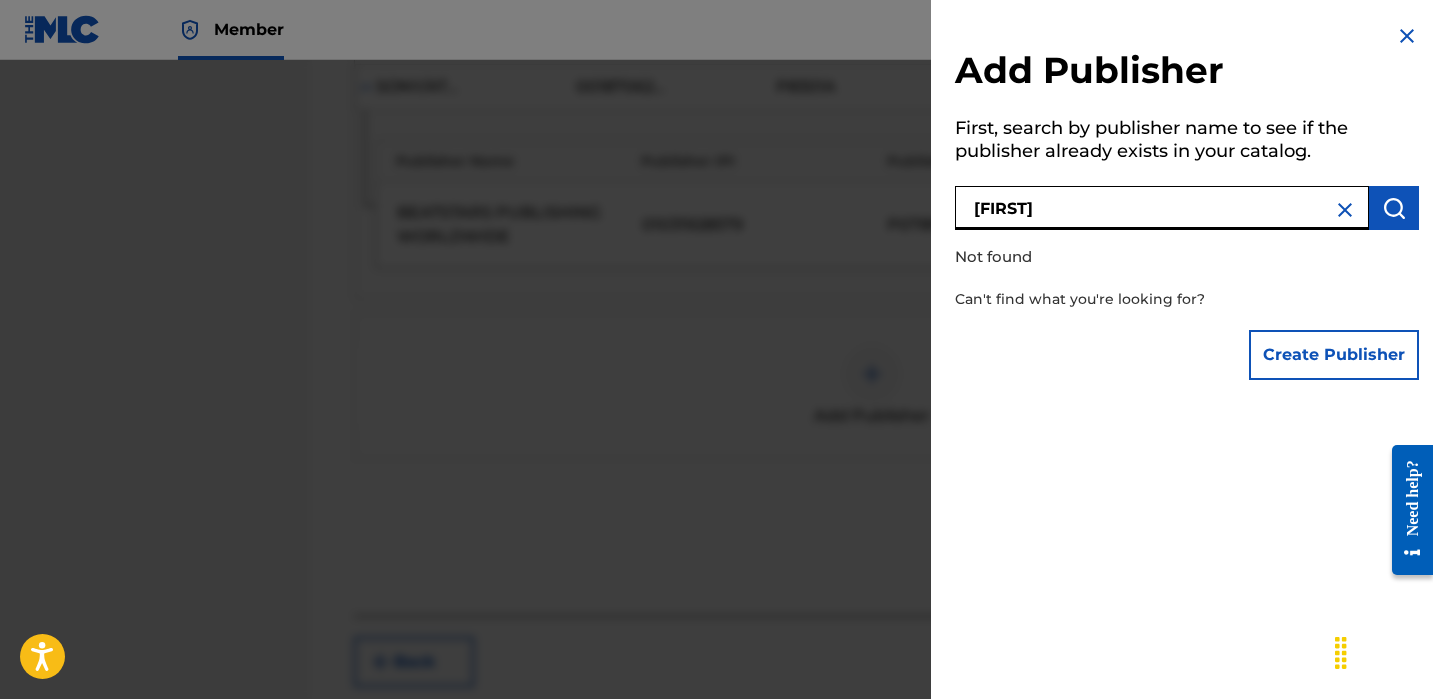 click on "[FIRST]" at bounding box center [1162, 208] 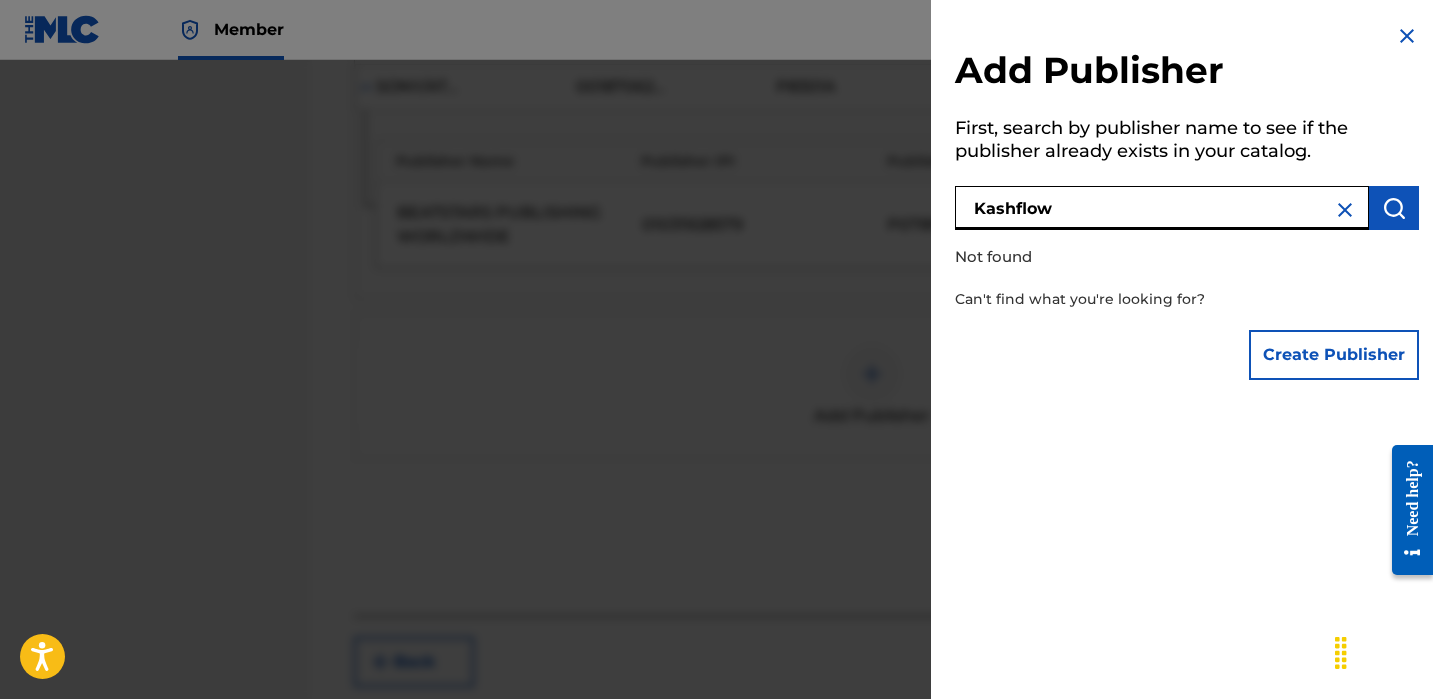 type on "Kashflow" 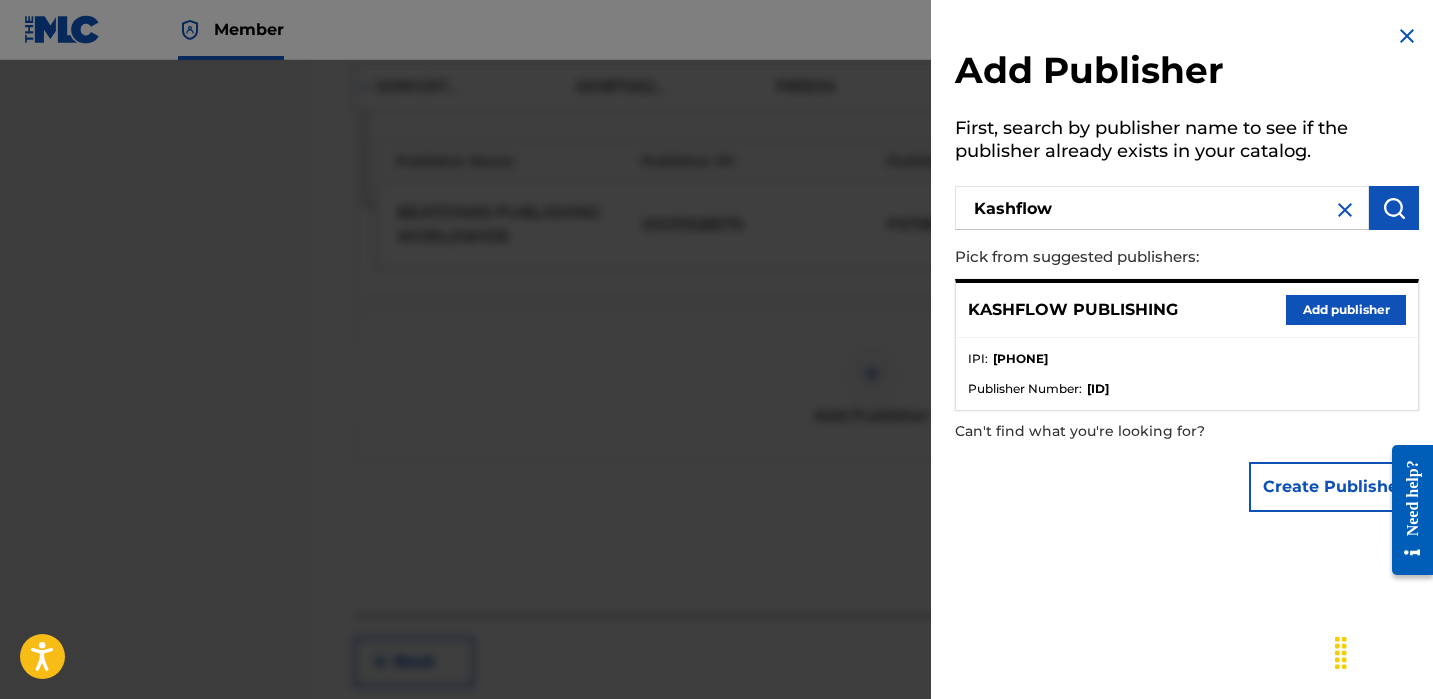 click on "Add publisher" at bounding box center (1346, 310) 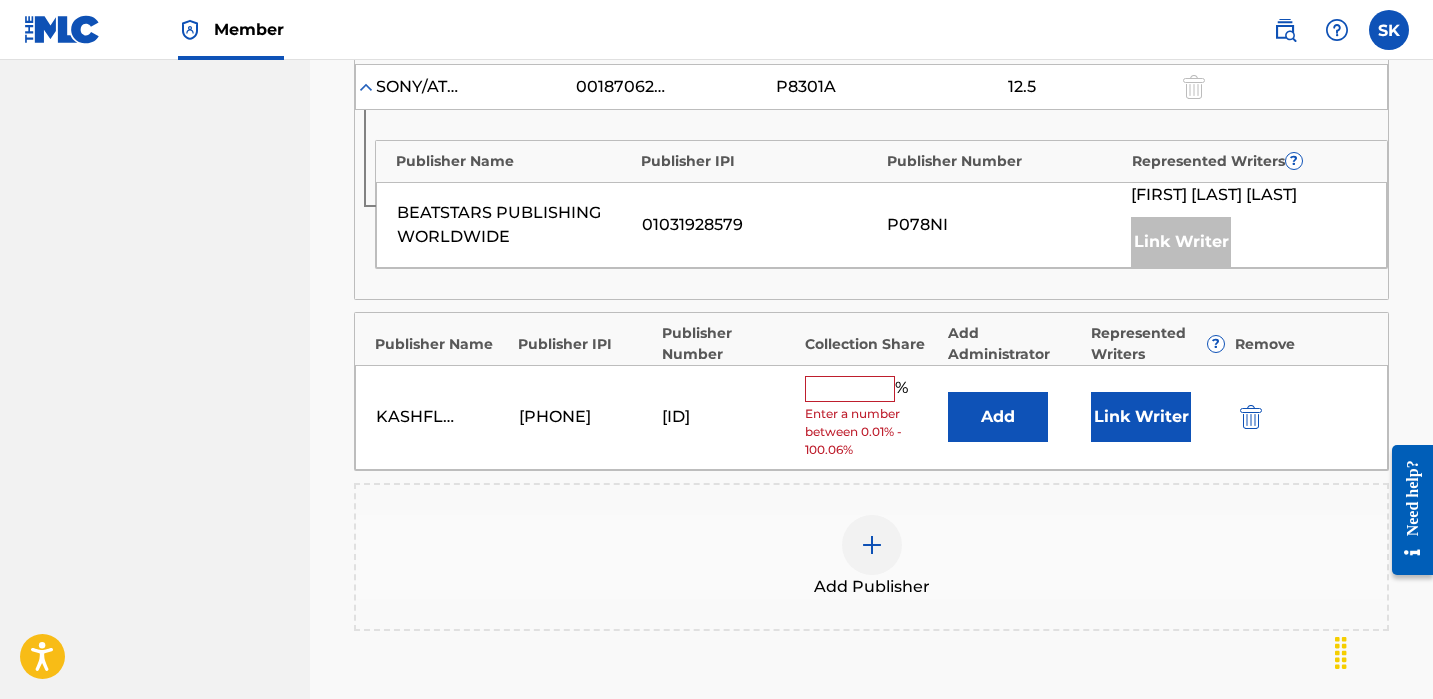 click on "Add" at bounding box center (998, 417) 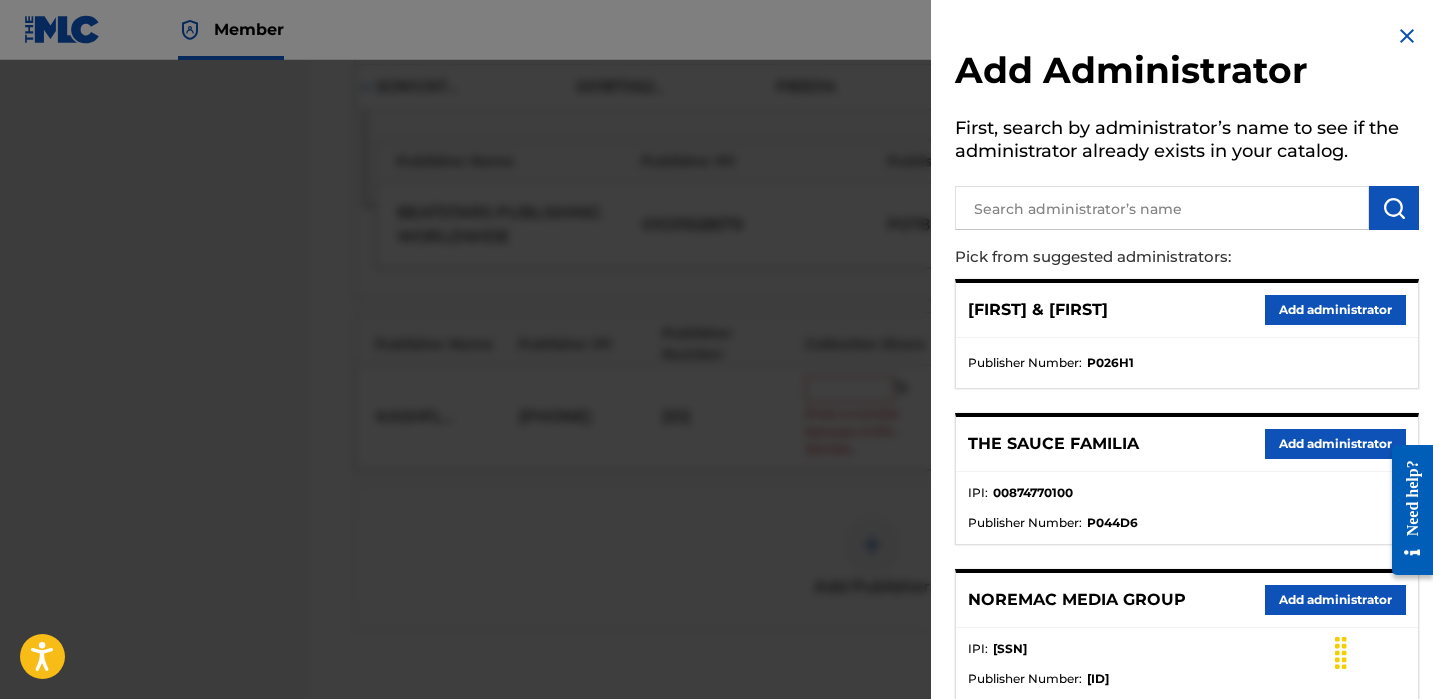 click at bounding box center [1162, 208] 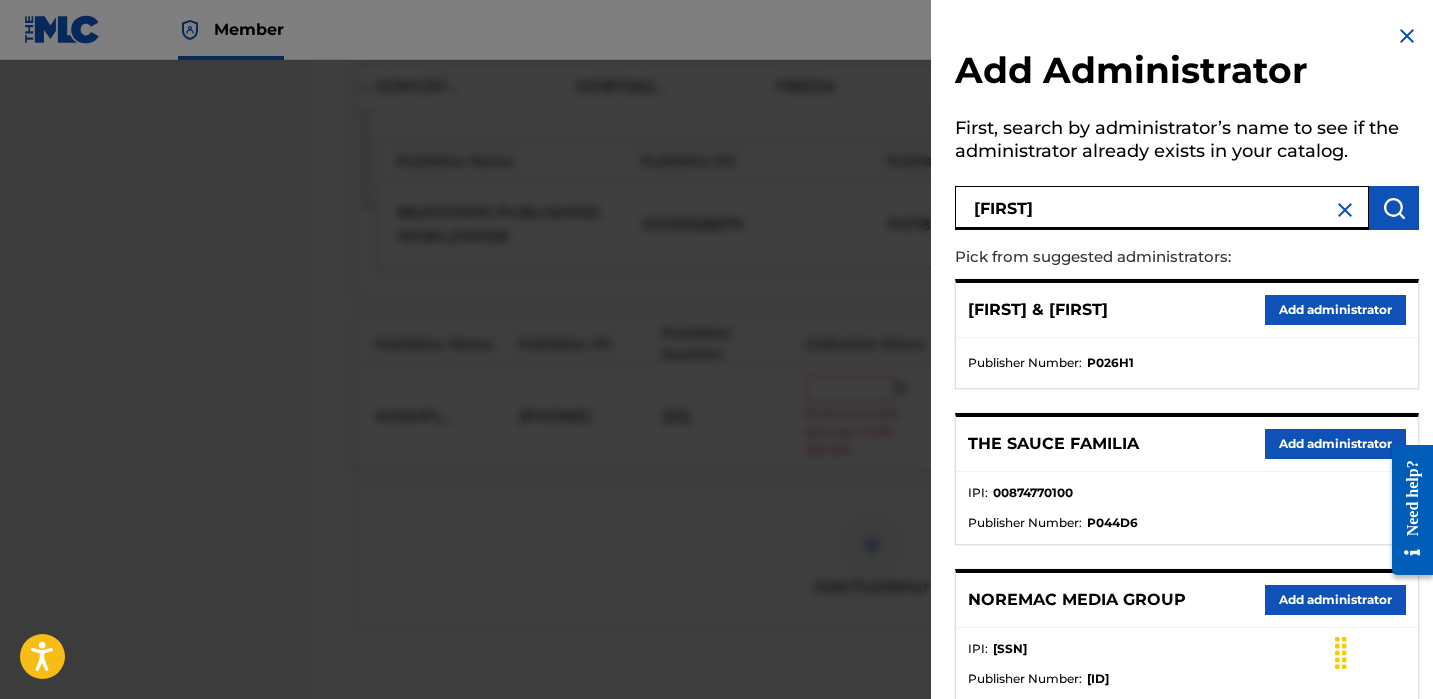 type on "[FIRST]" 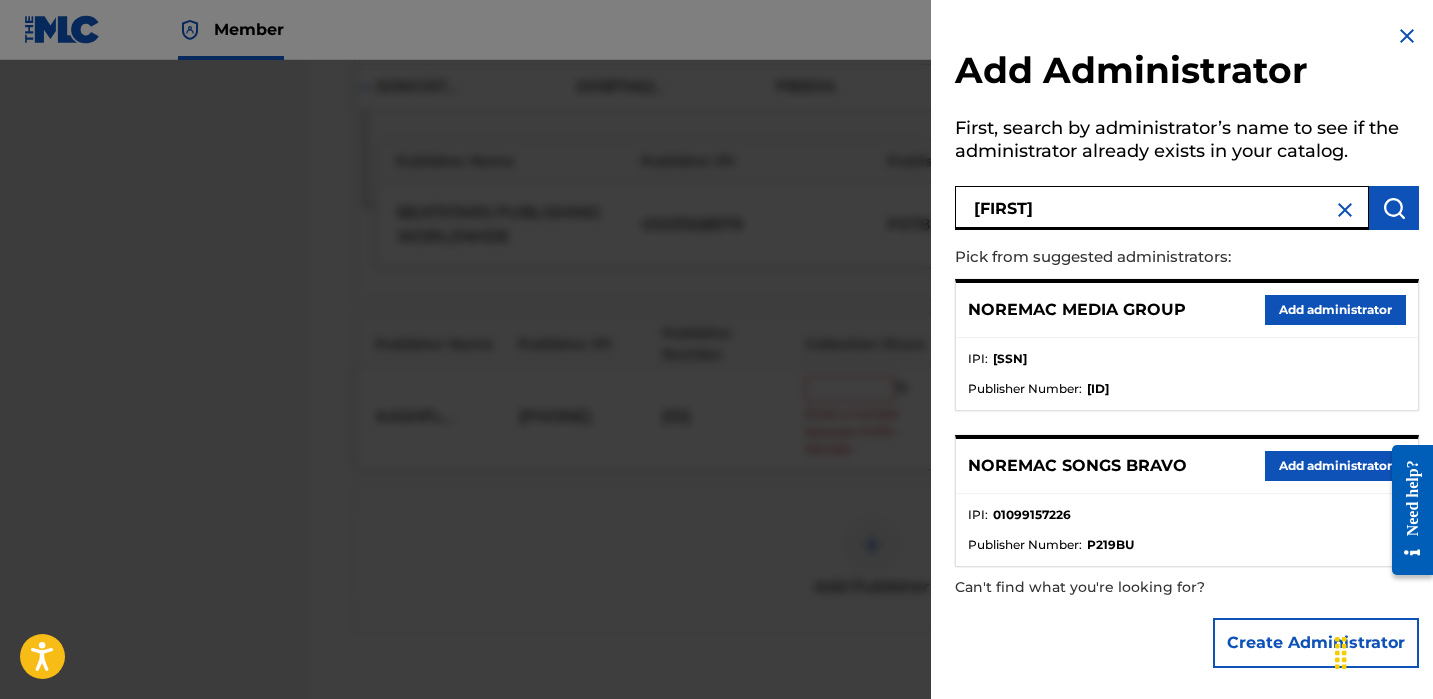 click on "Add administrator" at bounding box center [1335, 466] 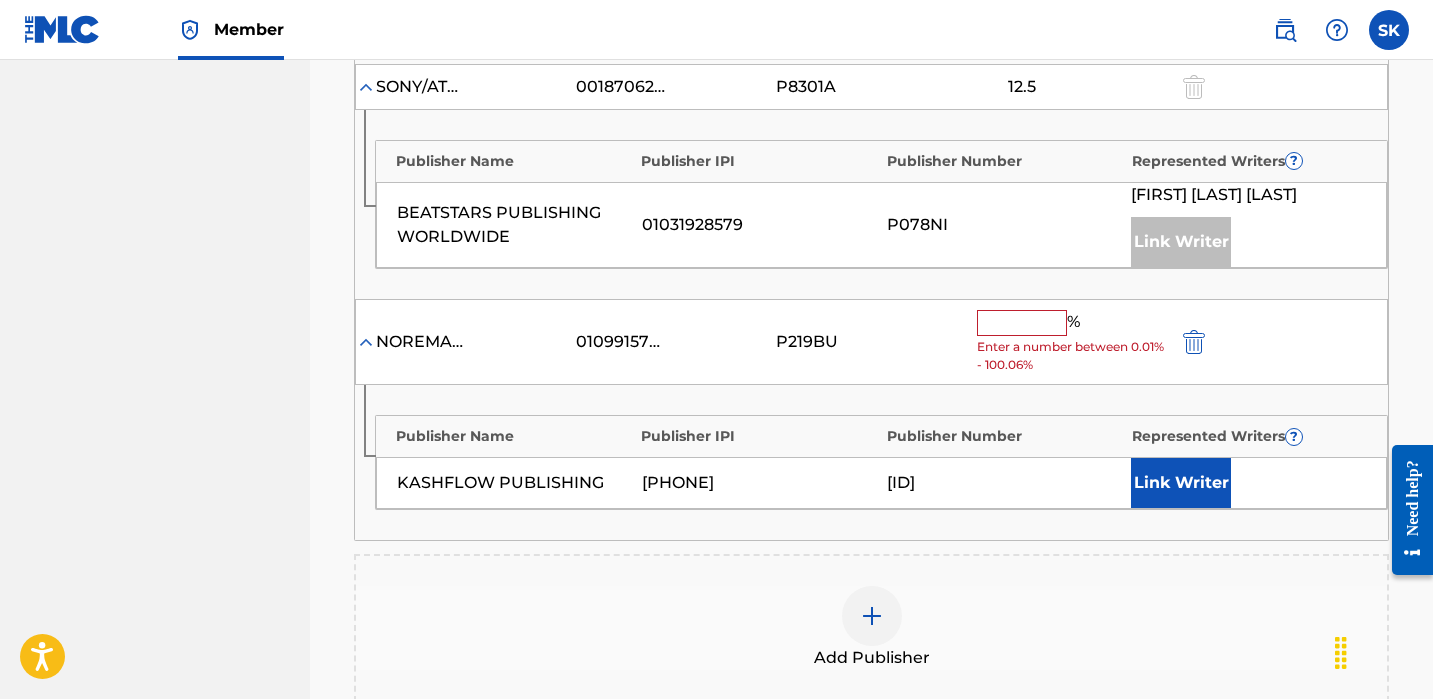 click at bounding box center [1022, 323] 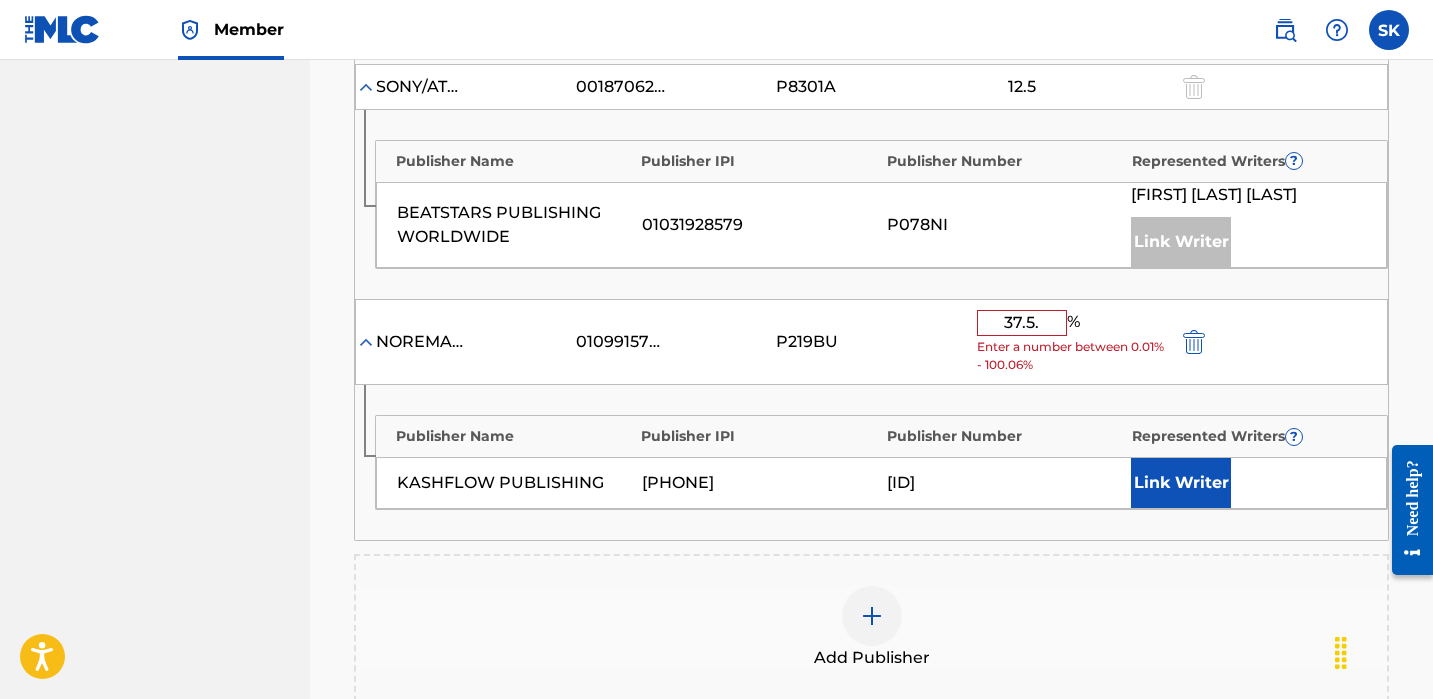 click on "Publisher Name Publisher IPI Publisher Number Represented Writers ? [FIRST] PUBLISHING [SSN] [ID] Link Writer" at bounding box center [871, 462] 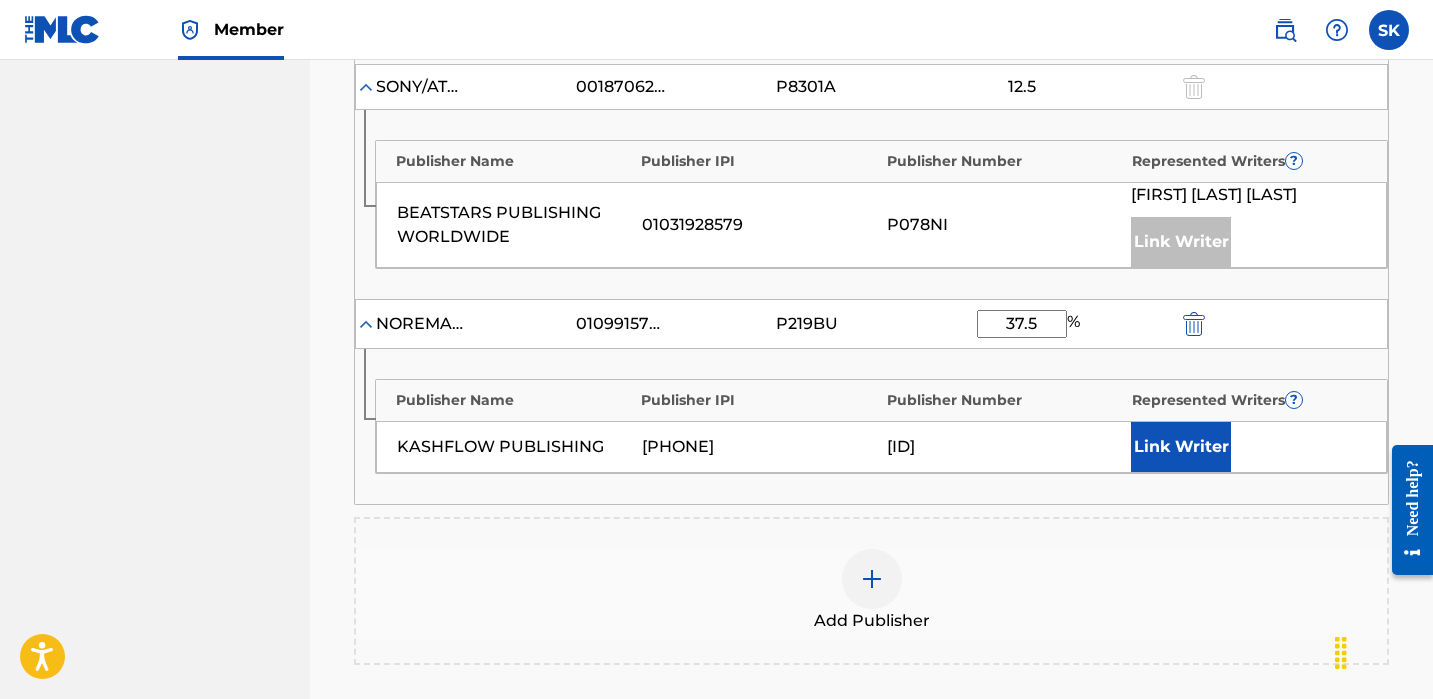 type on "37.5" 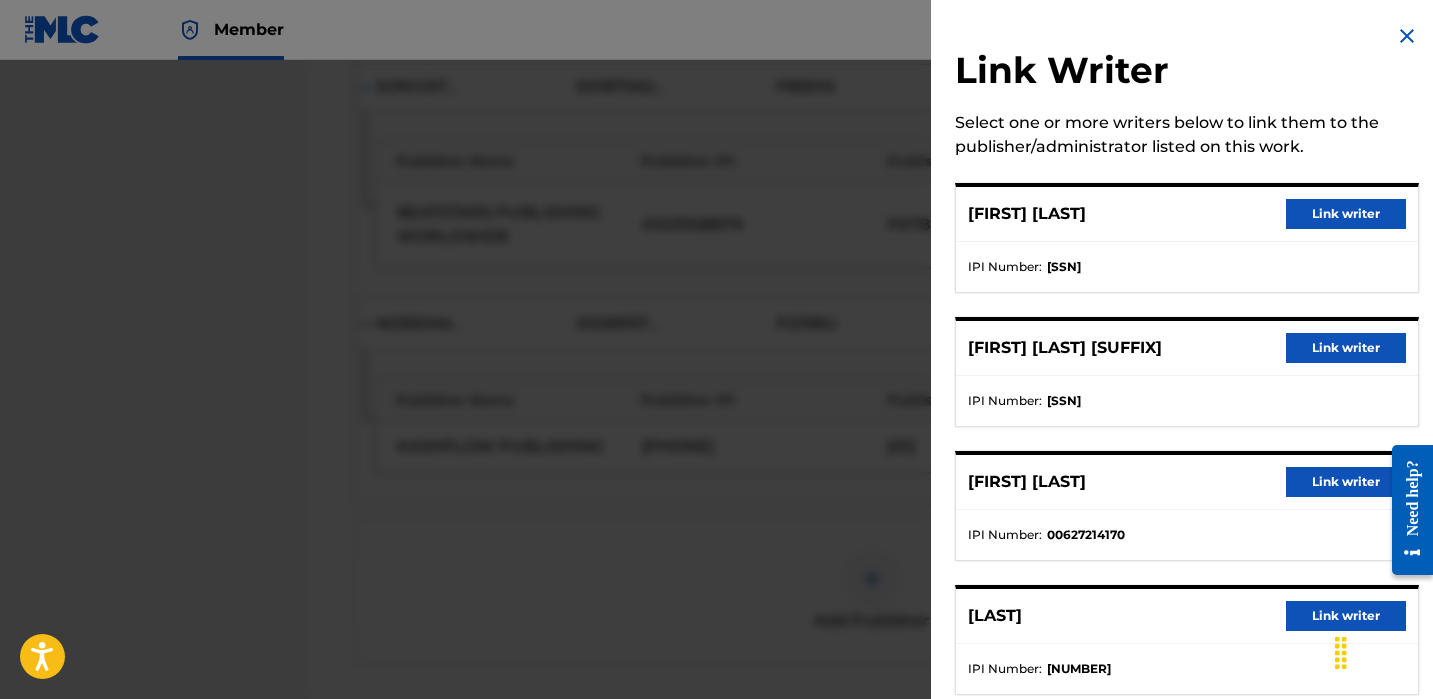 click on "Link writer" at bounding box center [1346, 214] 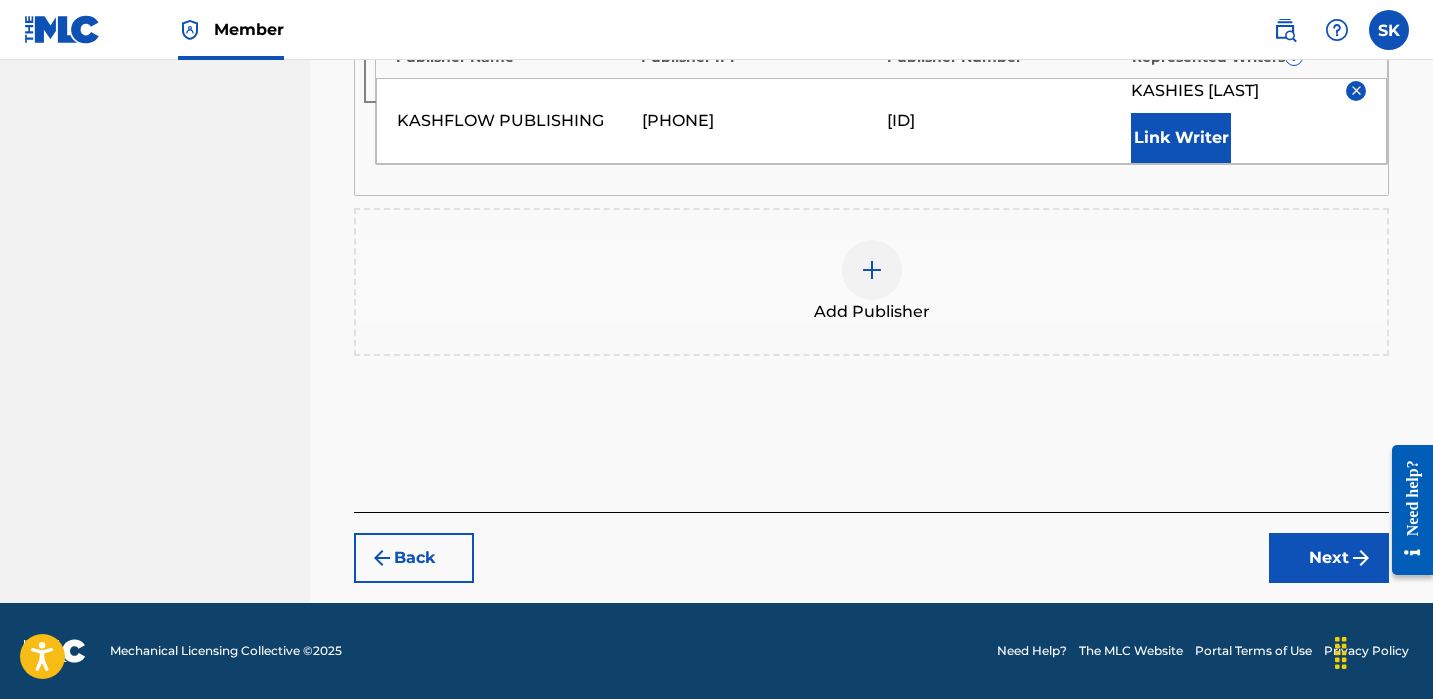 click on "Next" at bounding box center (1329, 558) 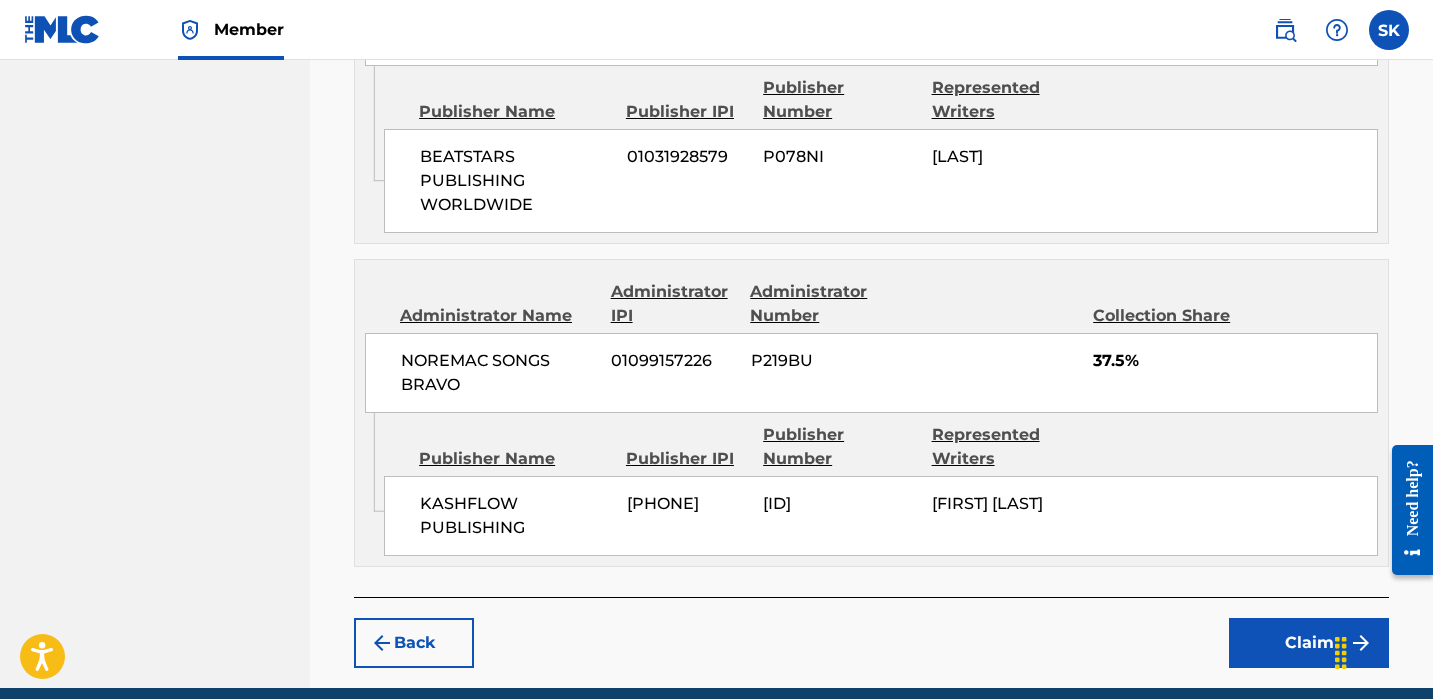 scroll, scrollTop: 1419, scrollLeft: 0, axis: vertical 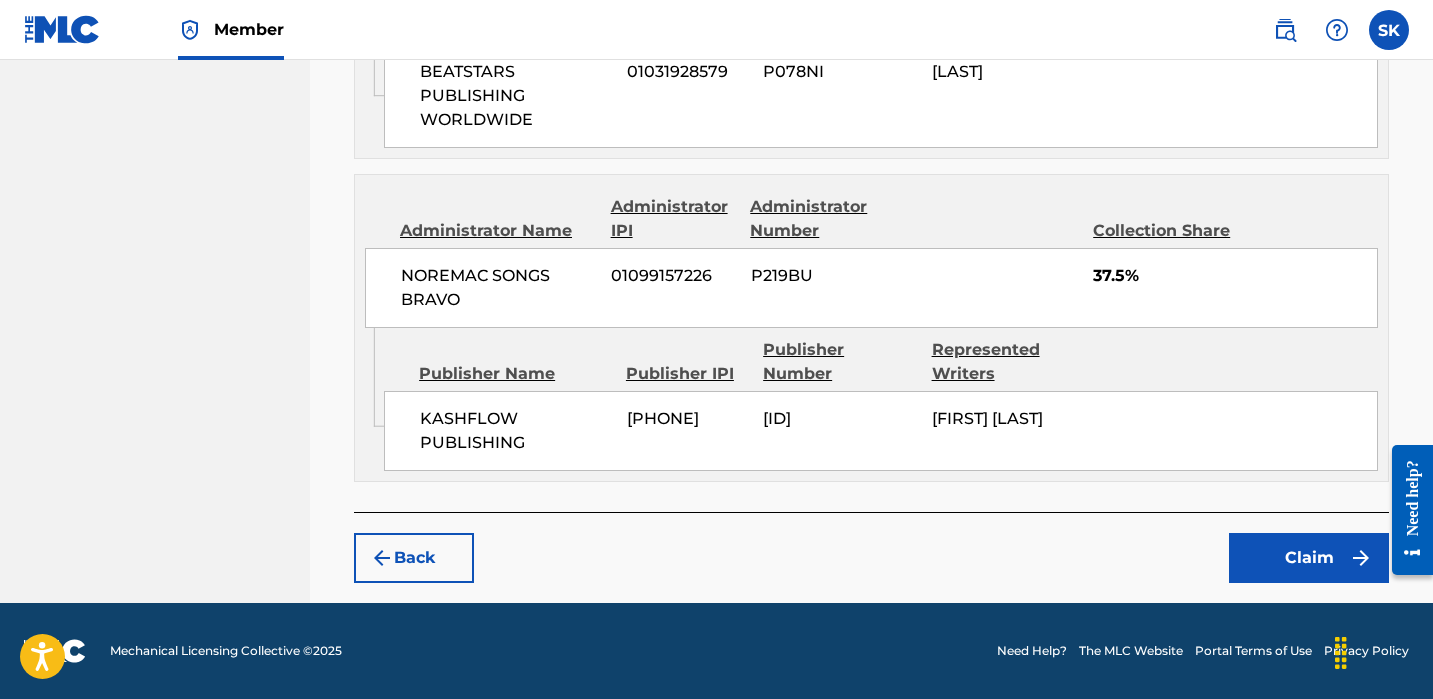 click on "Claim" at bounding box center (1309, 558) 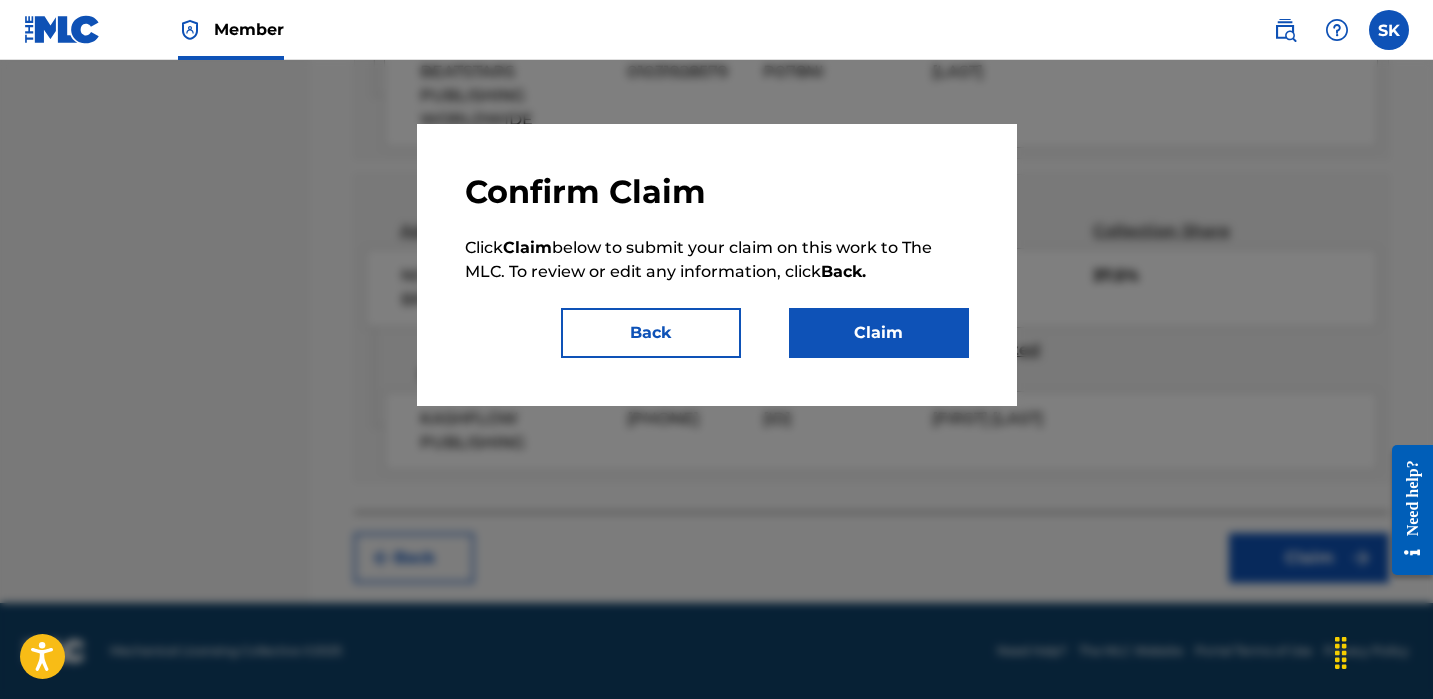 click on "Confirm Claim Click  Claim  below to submit your claim on this work to The MLC. To review or edit any information, click  Back. Back Claim" at bounding box center (717, 265) 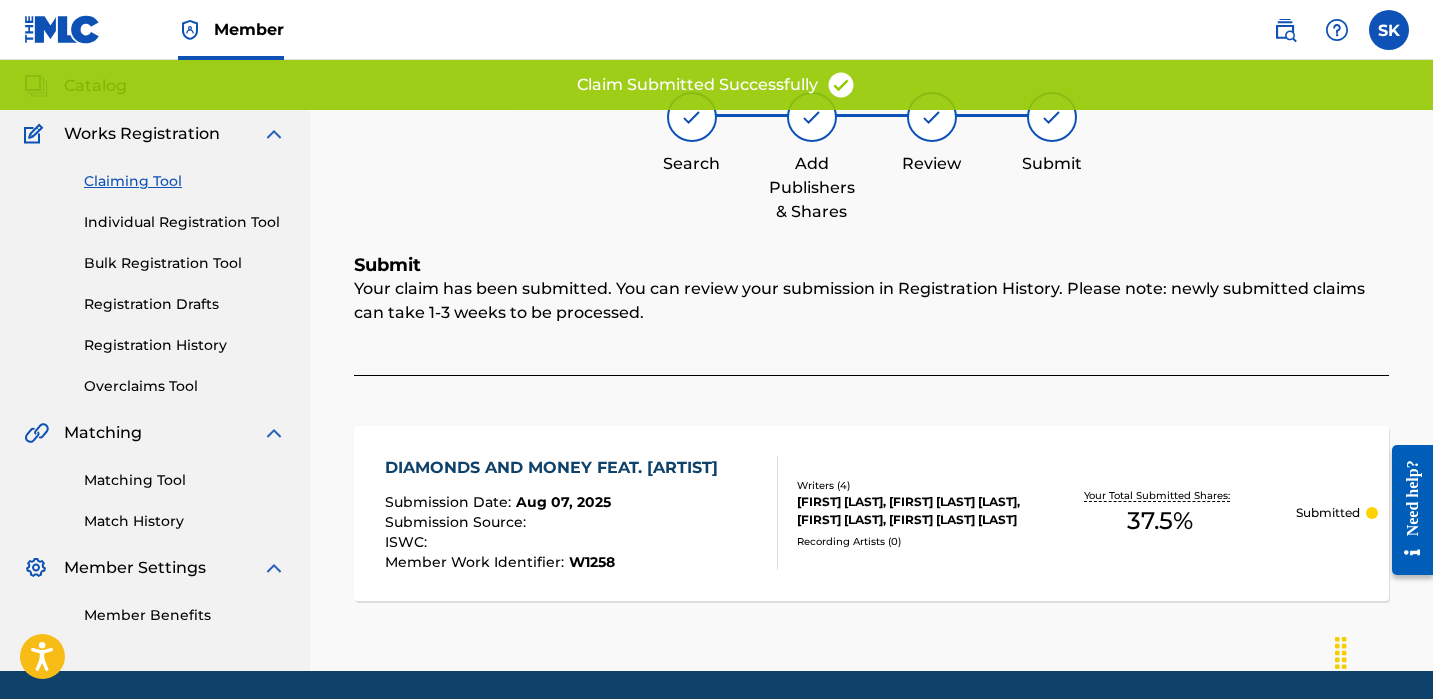 scroll, scrollTop: 0, scrollLeft: 0, axis: both 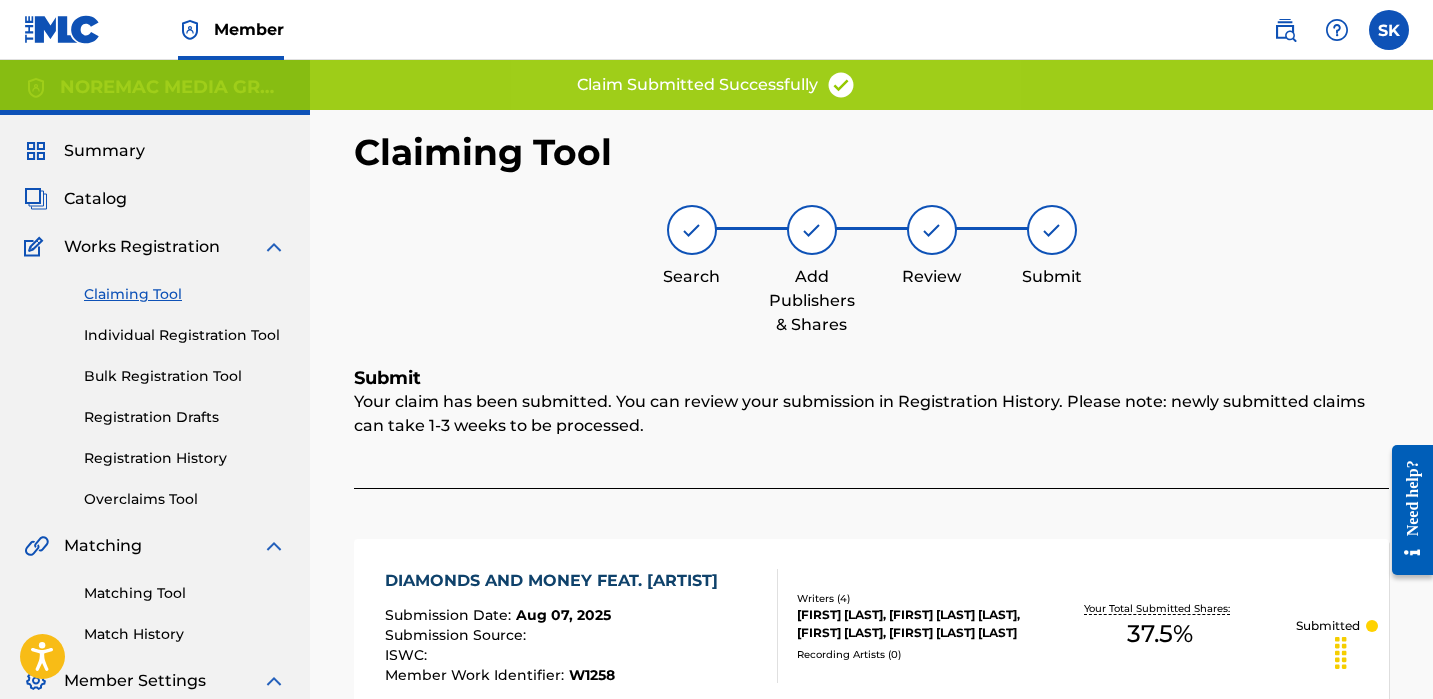 click on "Catalog" at bounding box center (95, 199) 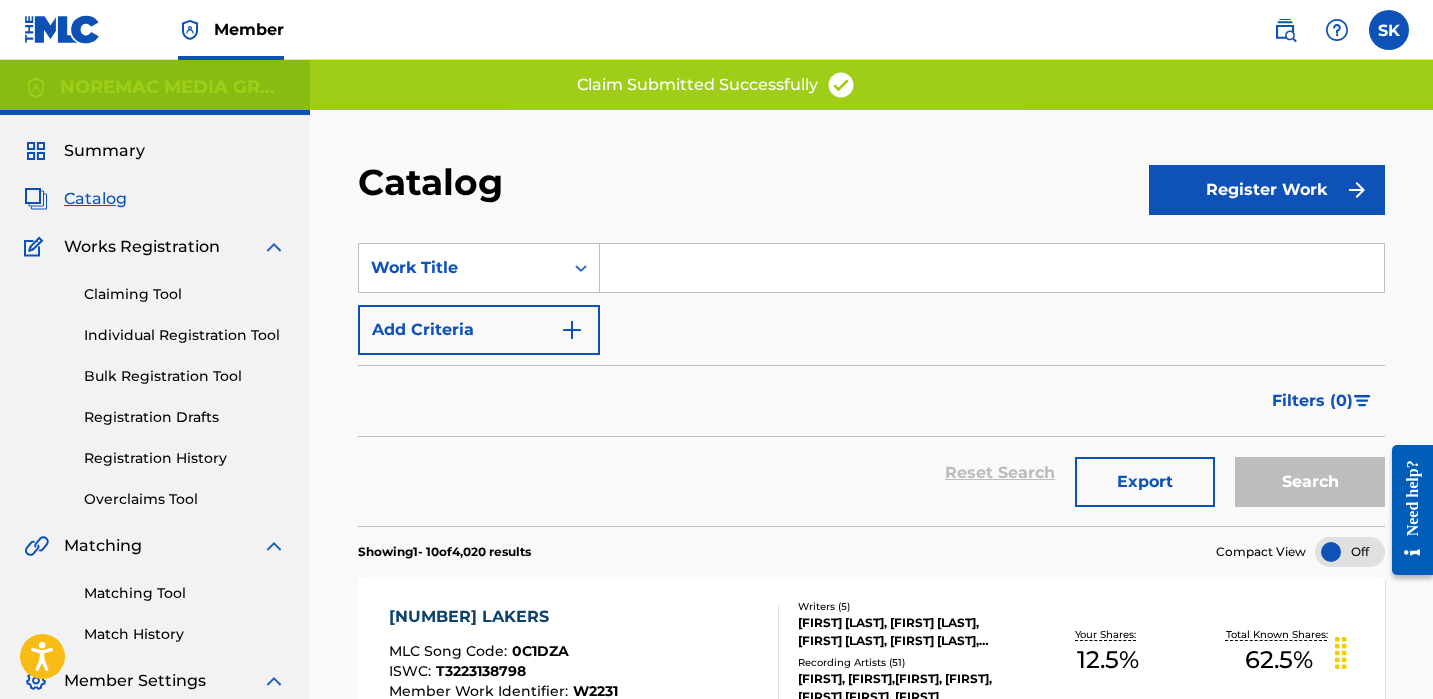 click on "Catalog" at bounding box center (753, 189) 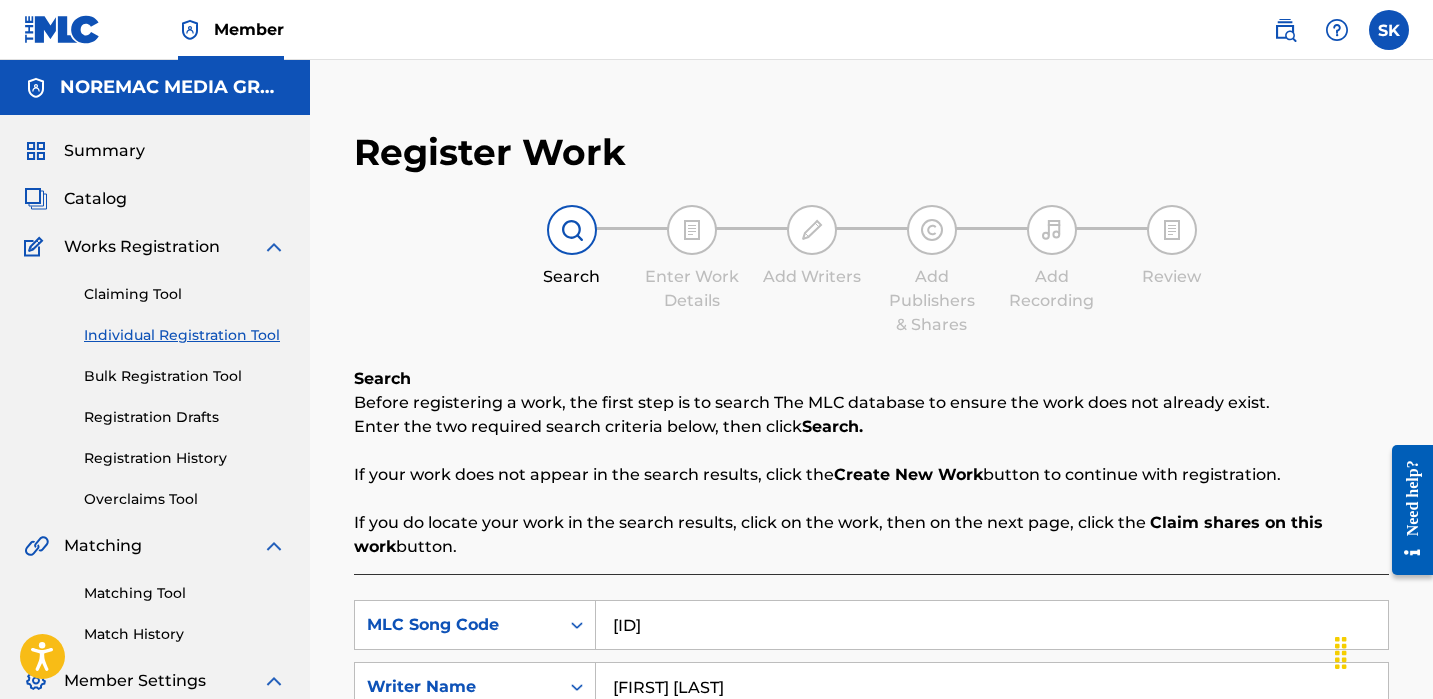click on "Search Before registering a work, the first step is to search The MLC database to ensure the work does not already exist. Enter the two required search criteria below, then click   Search.  If your work does not appear in the search results, click the  Create New Work   button to continue with registration. If you do locate your work in the search results, click on the work, then on the next page, click the   Claim shares on this work  button." at bounding box center (871, 463) 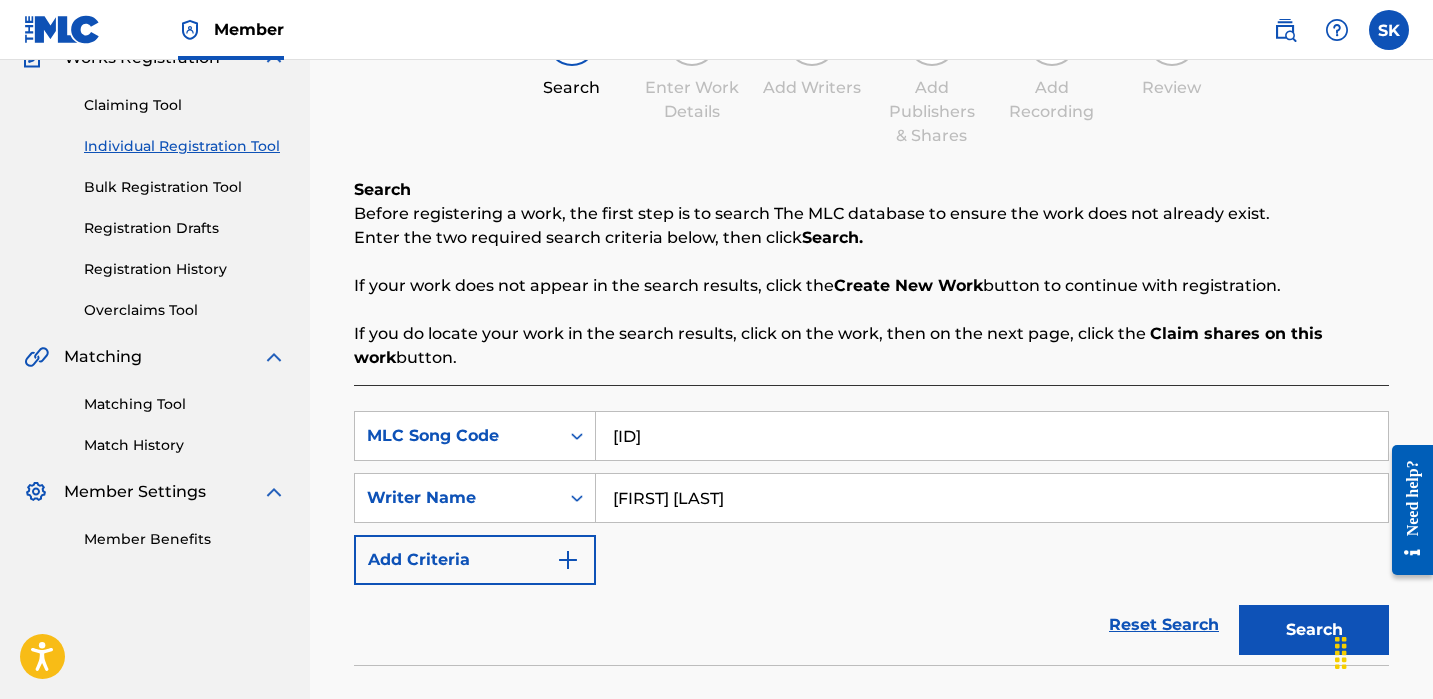 click on "[ID]" at bounding box center [992, 436] 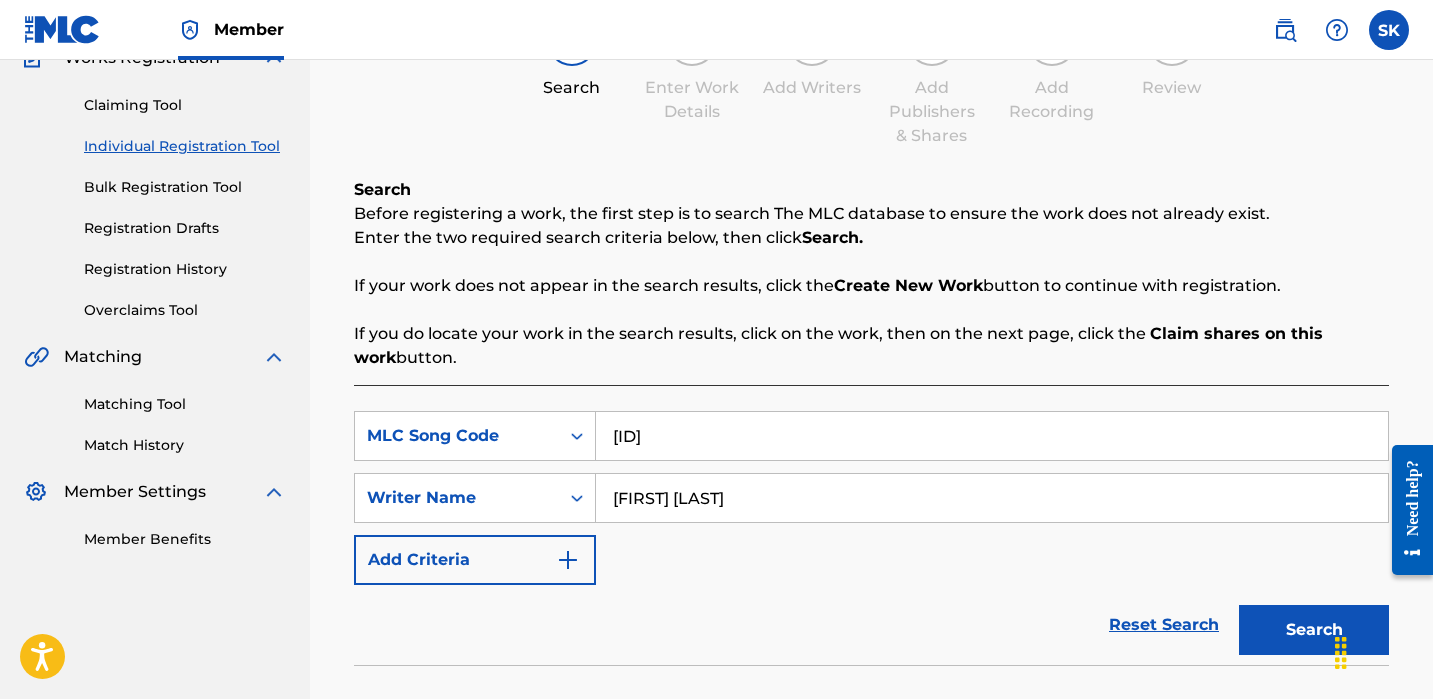 type on "[FIRST] [LAST]" 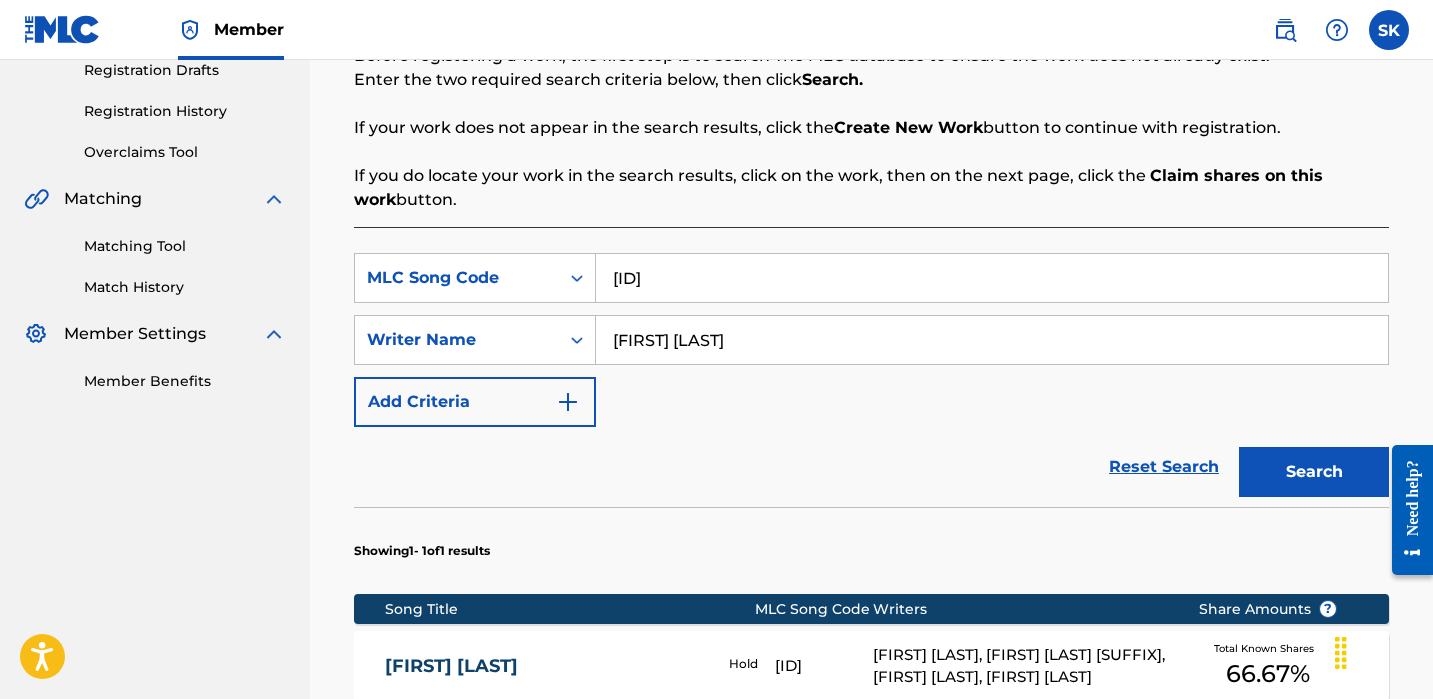 scroll, scrollTop: 384, scrollLeft: 0, axis: vertical 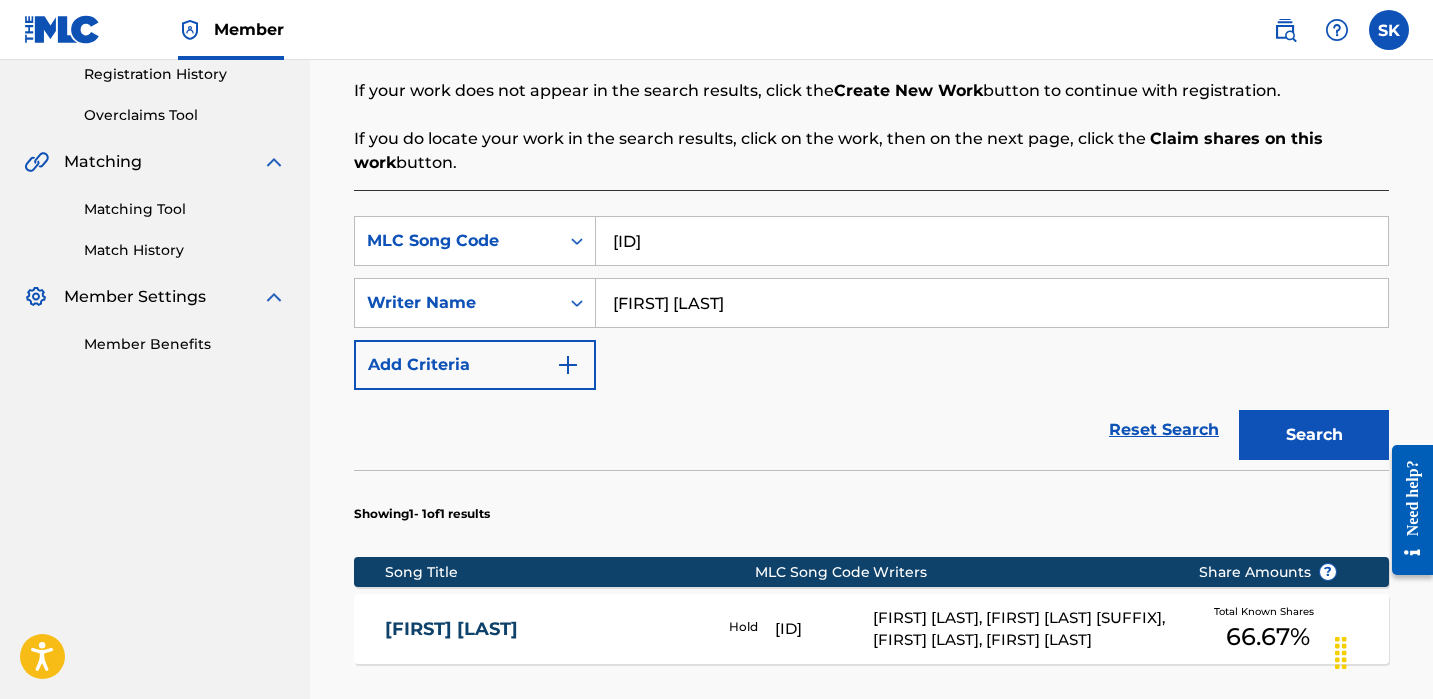 click on "Reset Search Search" at bounding box center (871, 430) 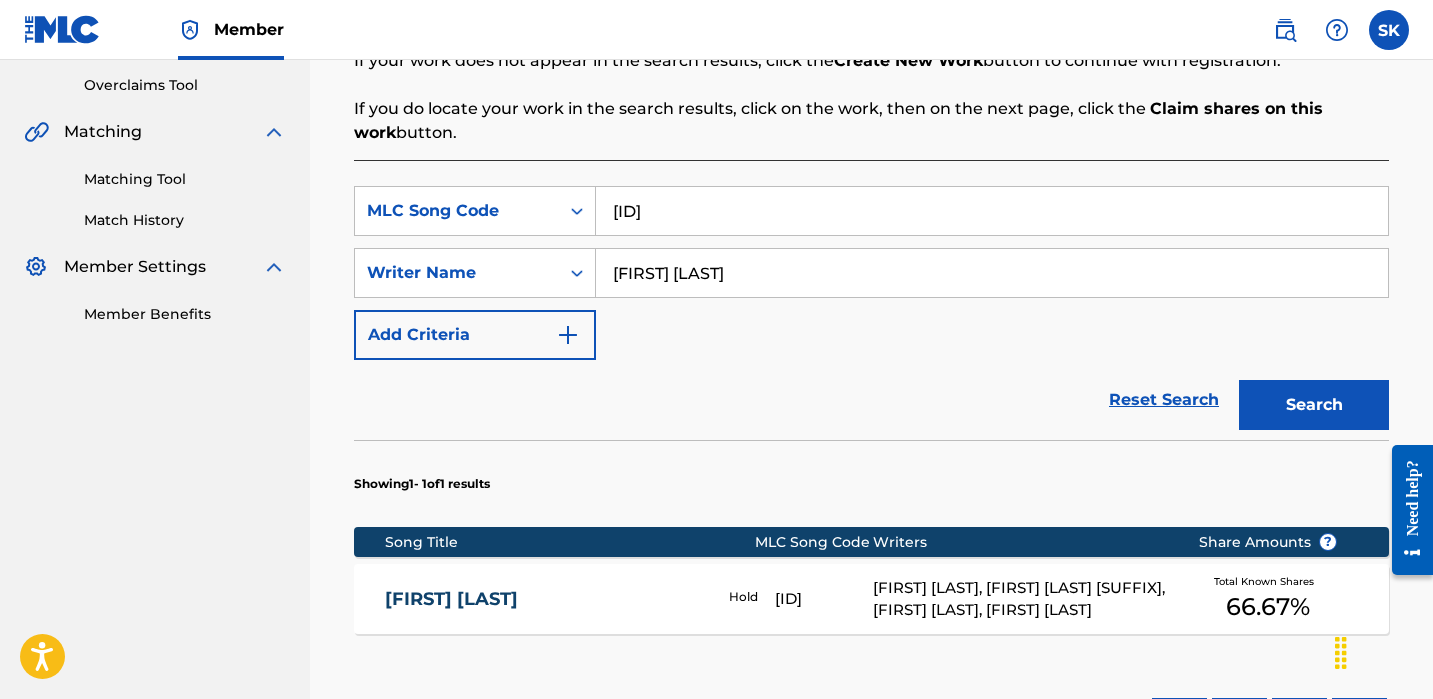 scroll, scrollTop: 571, scrollLeft: 0, axis: vertical 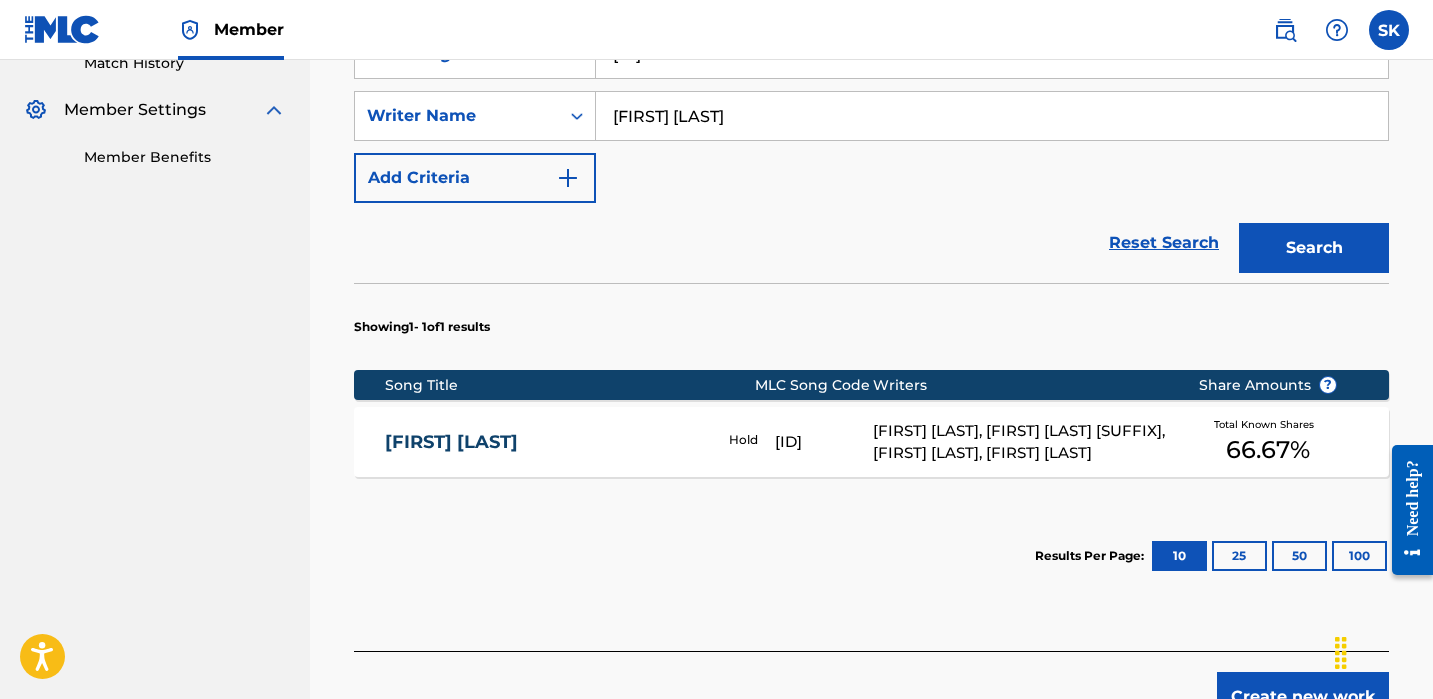 click on "[ID]" at bounding box center (824, 442) 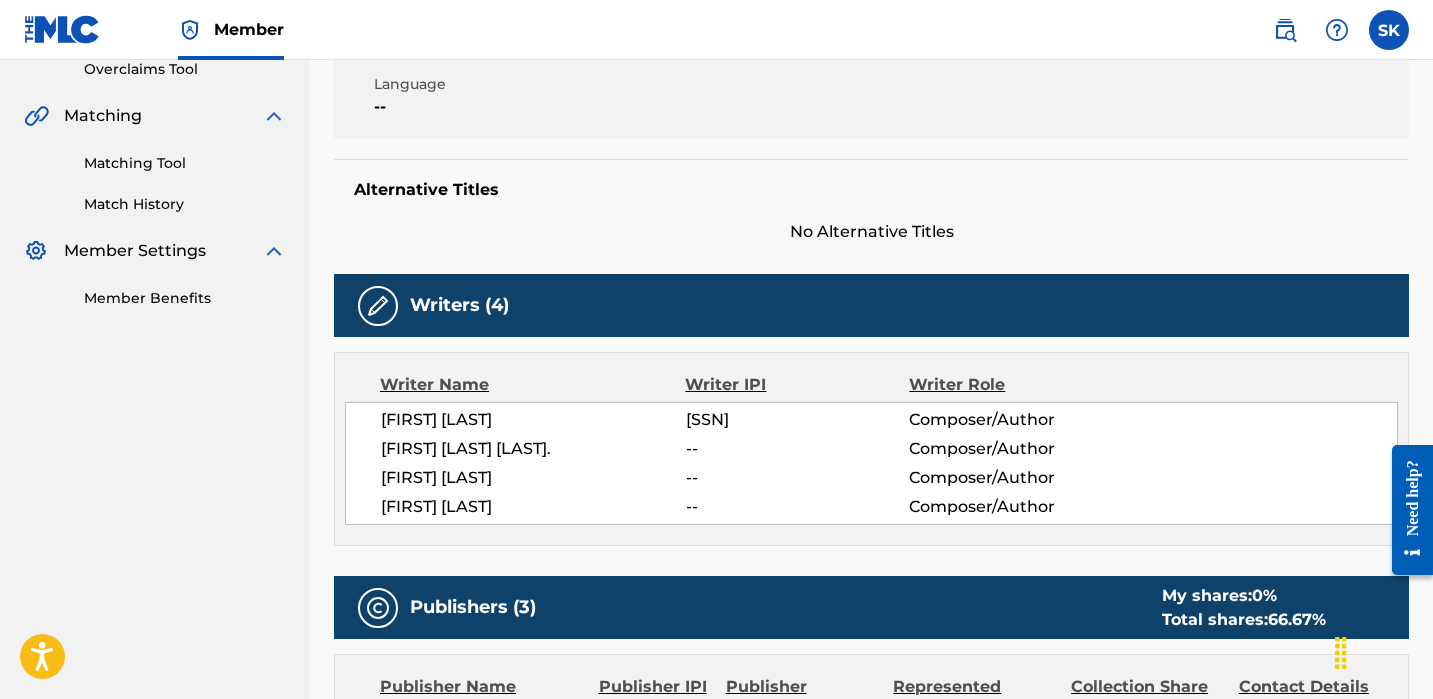 scroll, scrollTop: 0, scrollLeft: 0, axis: both 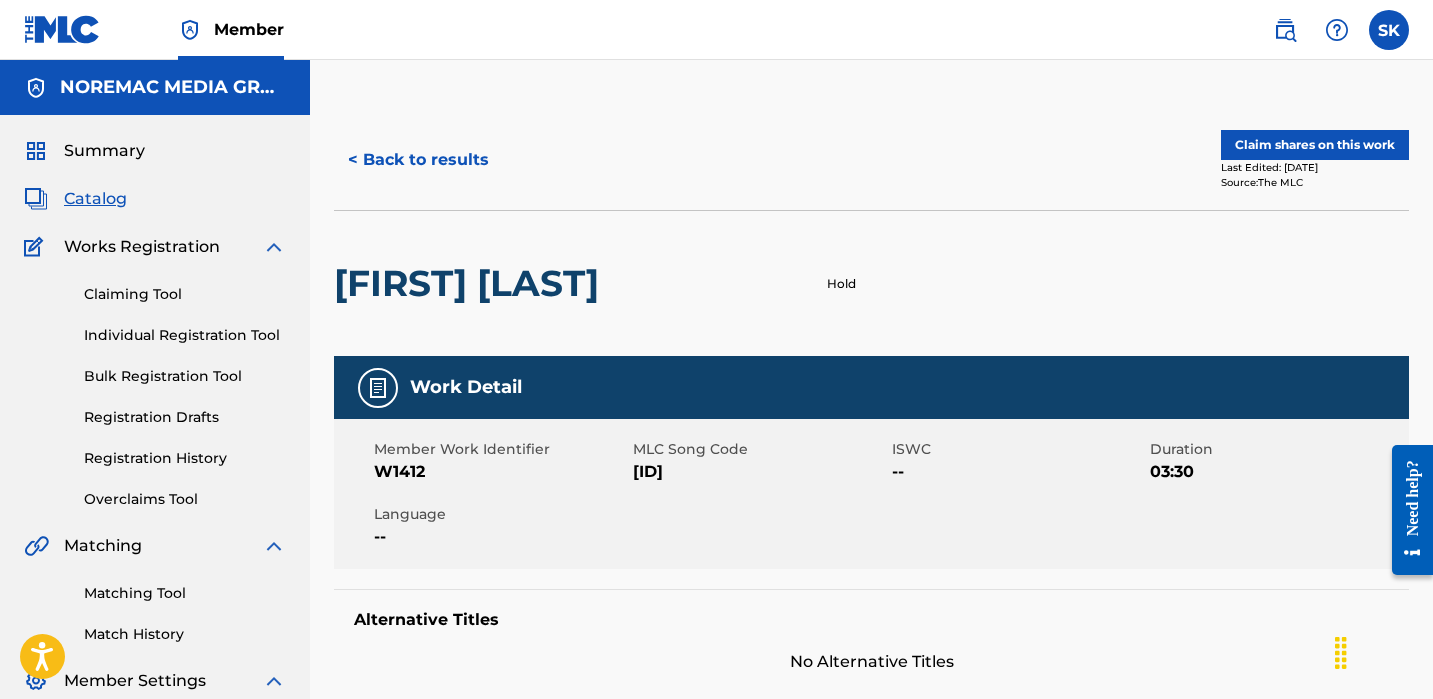 click on "Last Edited:   [DATE]" at bounding box center (1315, 167) 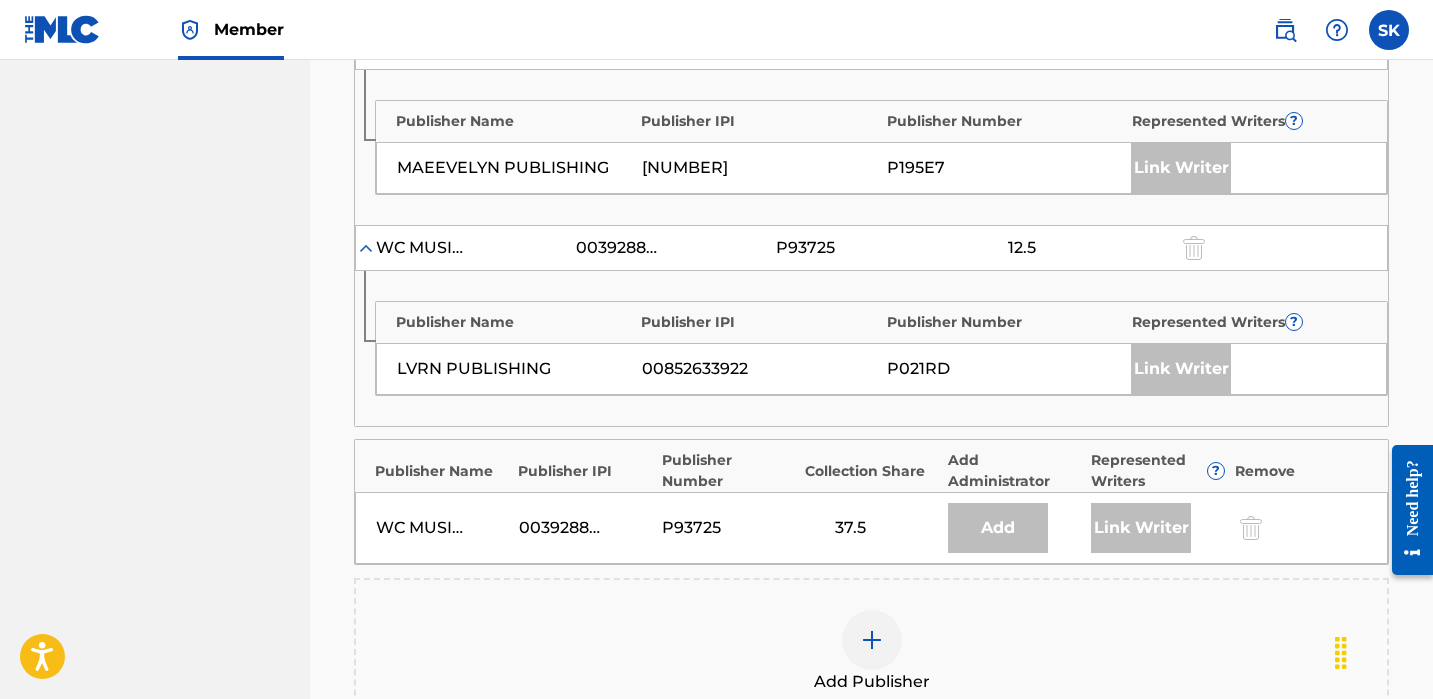 scroll, scrollTop: 831, scrollLeft: 0, axis: vertical 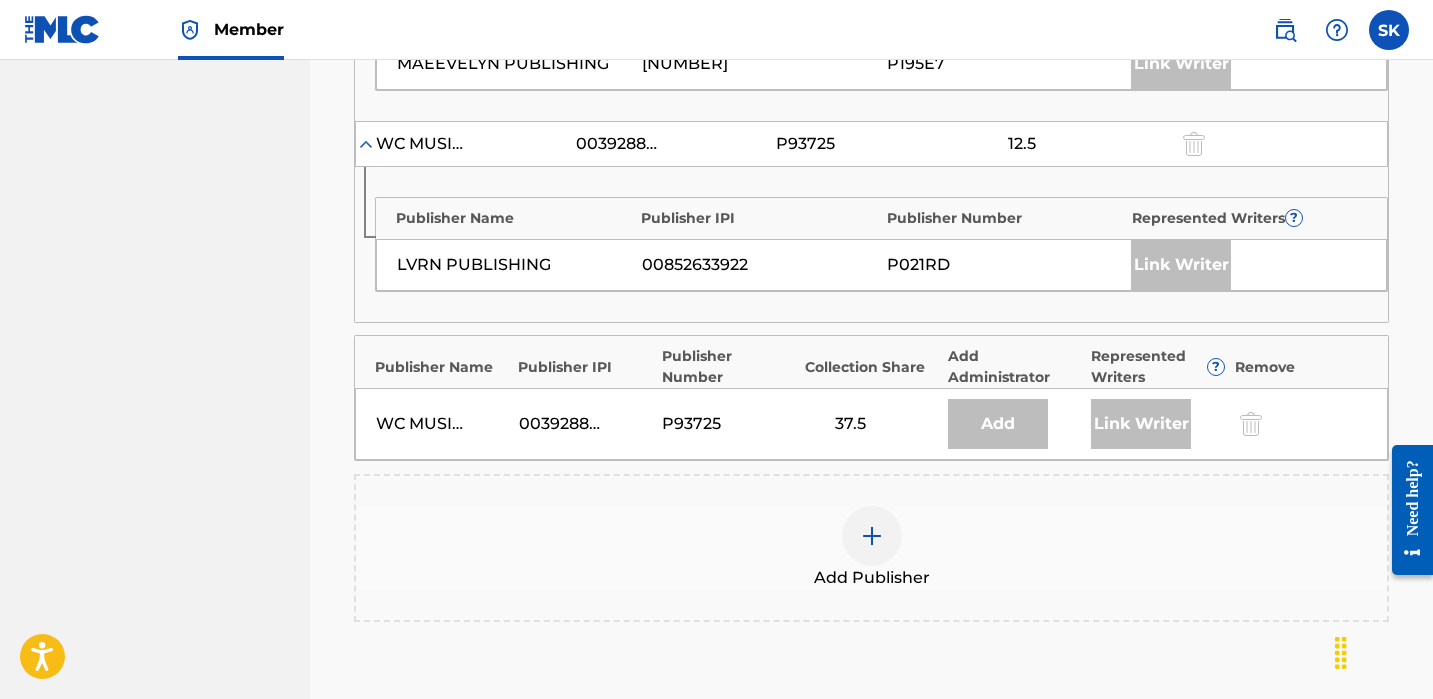 click on "Add Publisher" at bounding box center [871, 548] 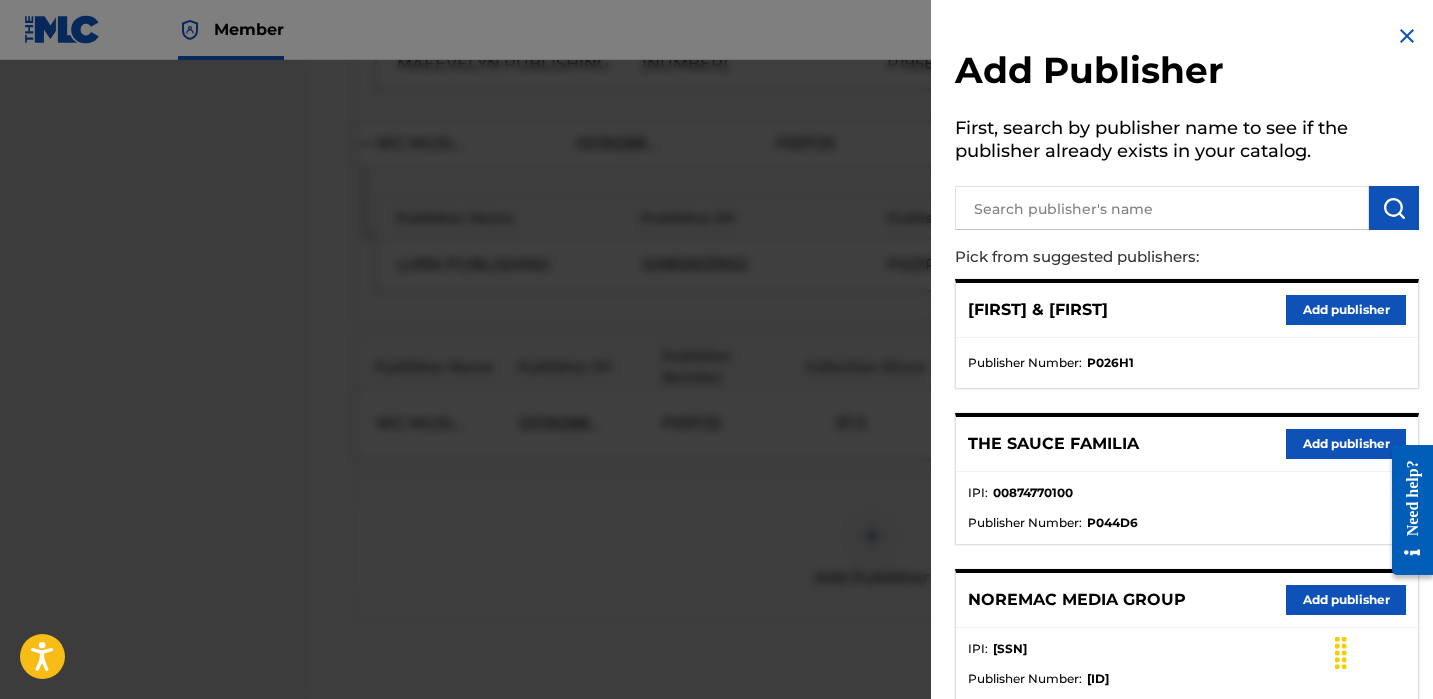 click at bounding box center [1162, 208] 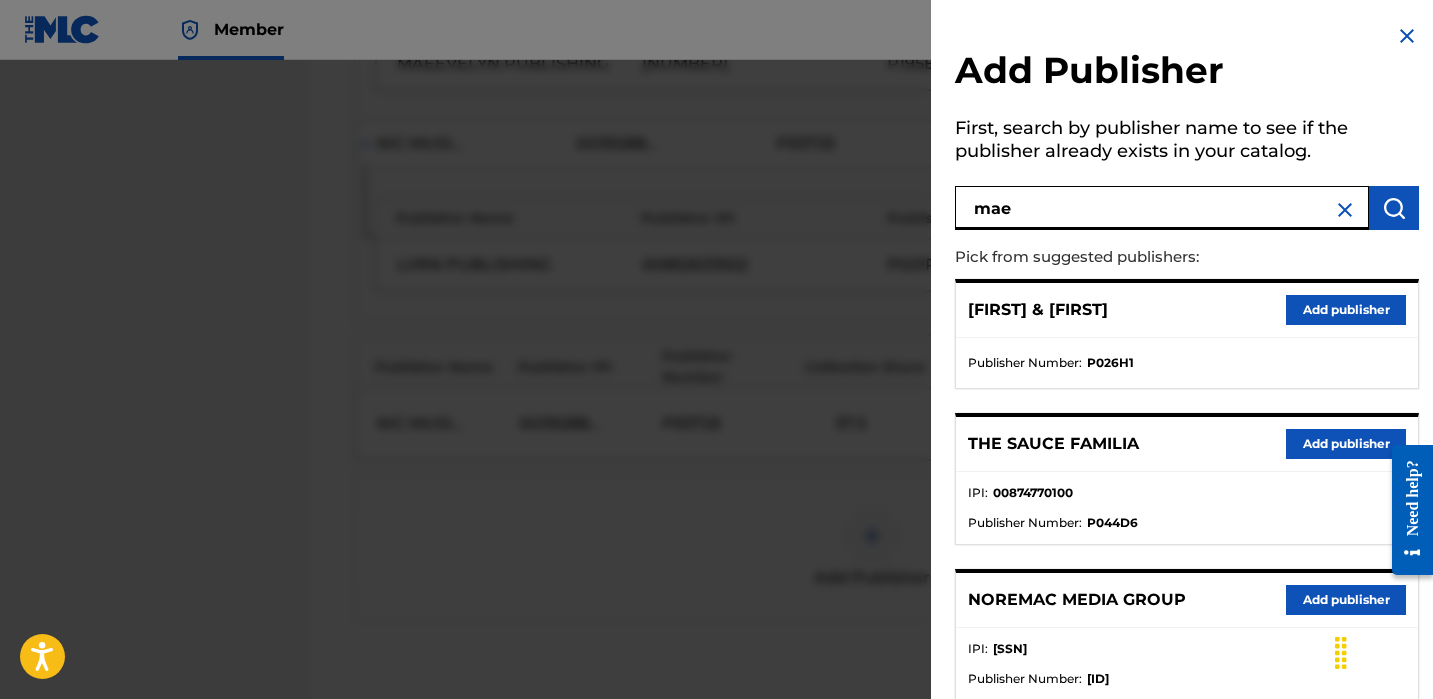 type on "mae" 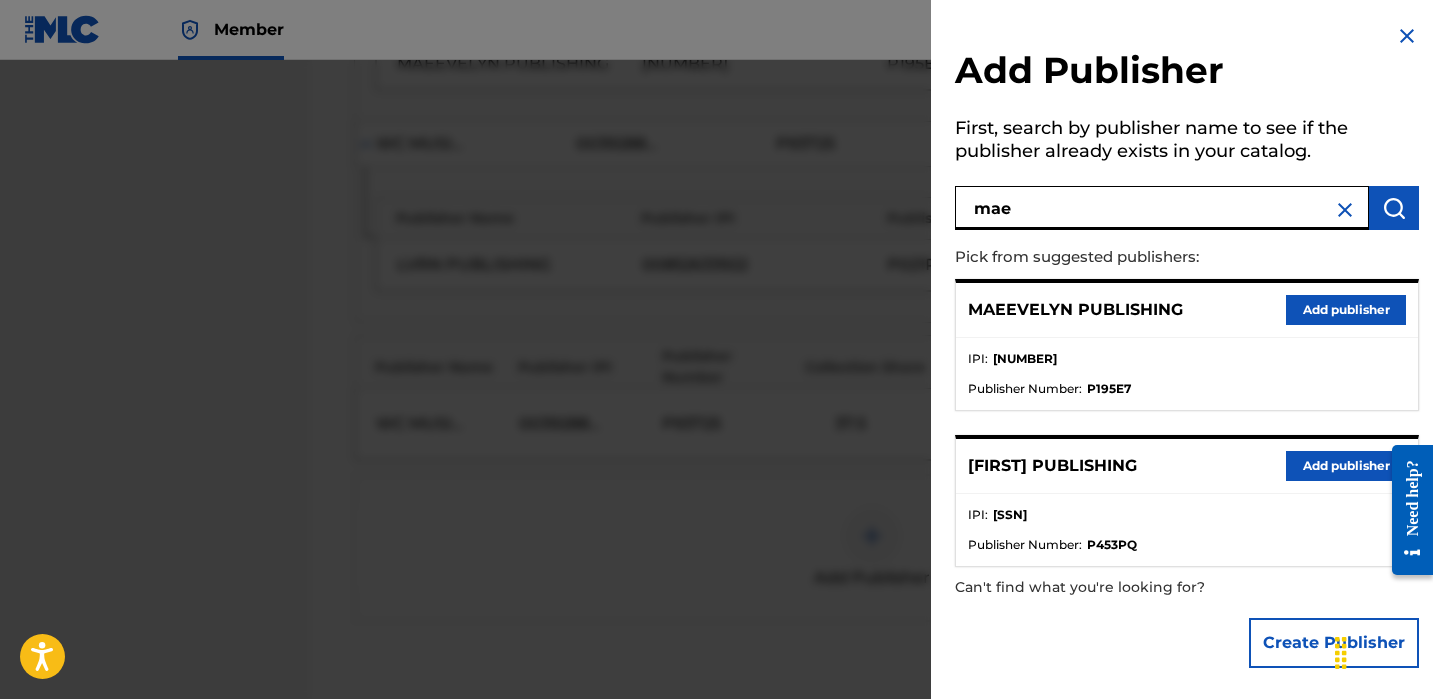 click on "Add publisher" at bounding box center [1346, 310] 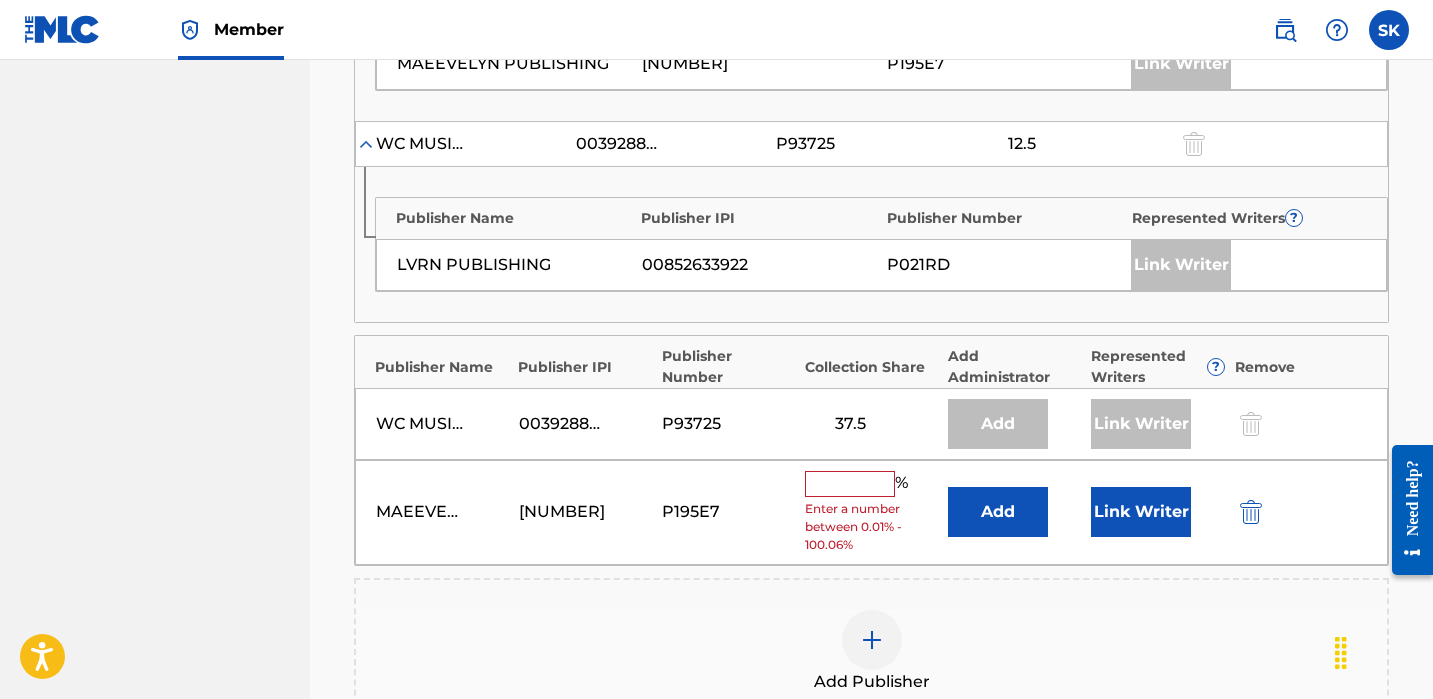 click on "Add" at bounding box center (998, 512) 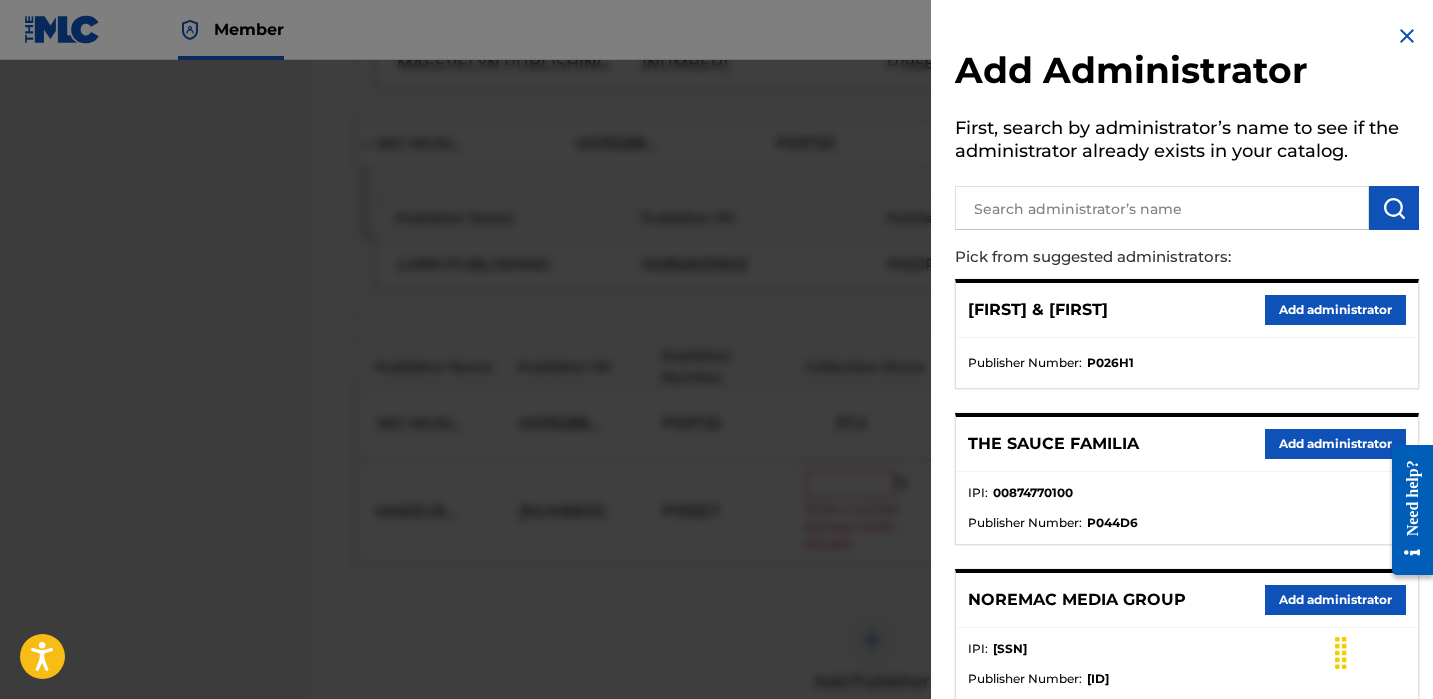 click at bounding box center (1162, 208) 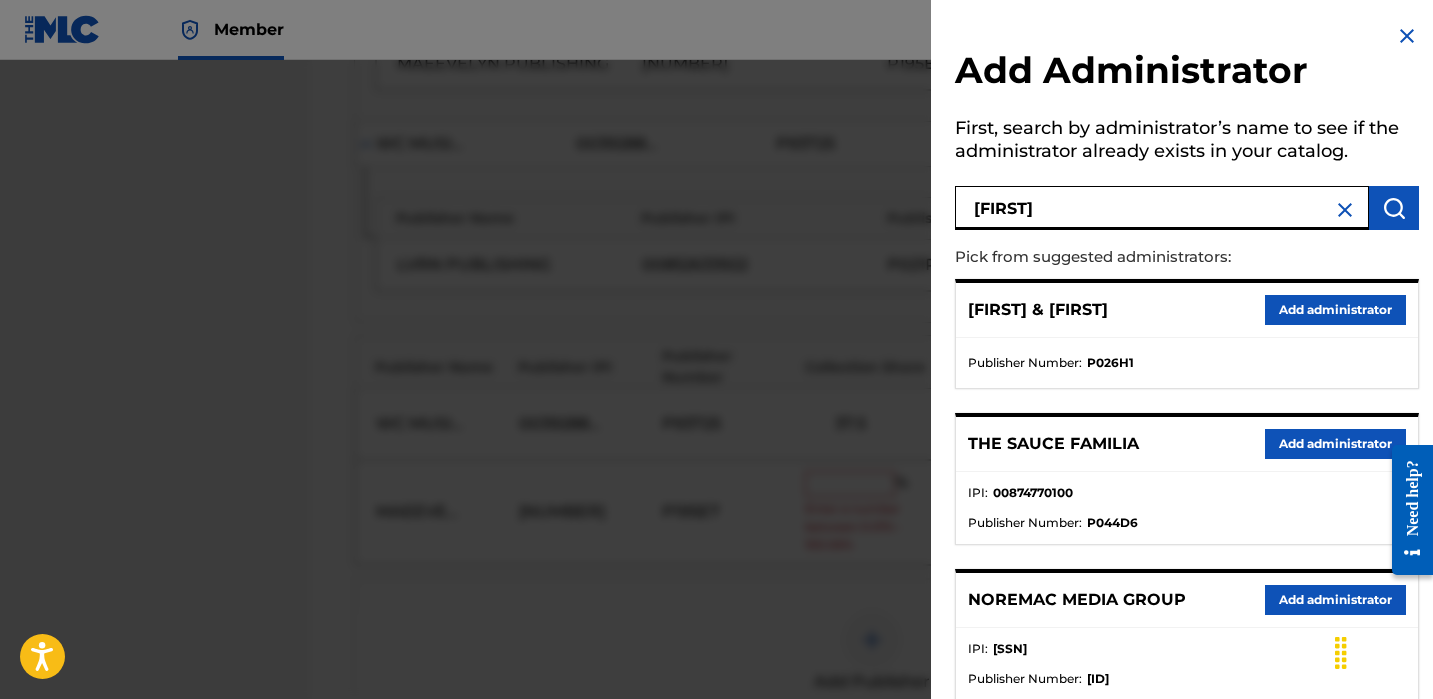 type on "[FIRST]" 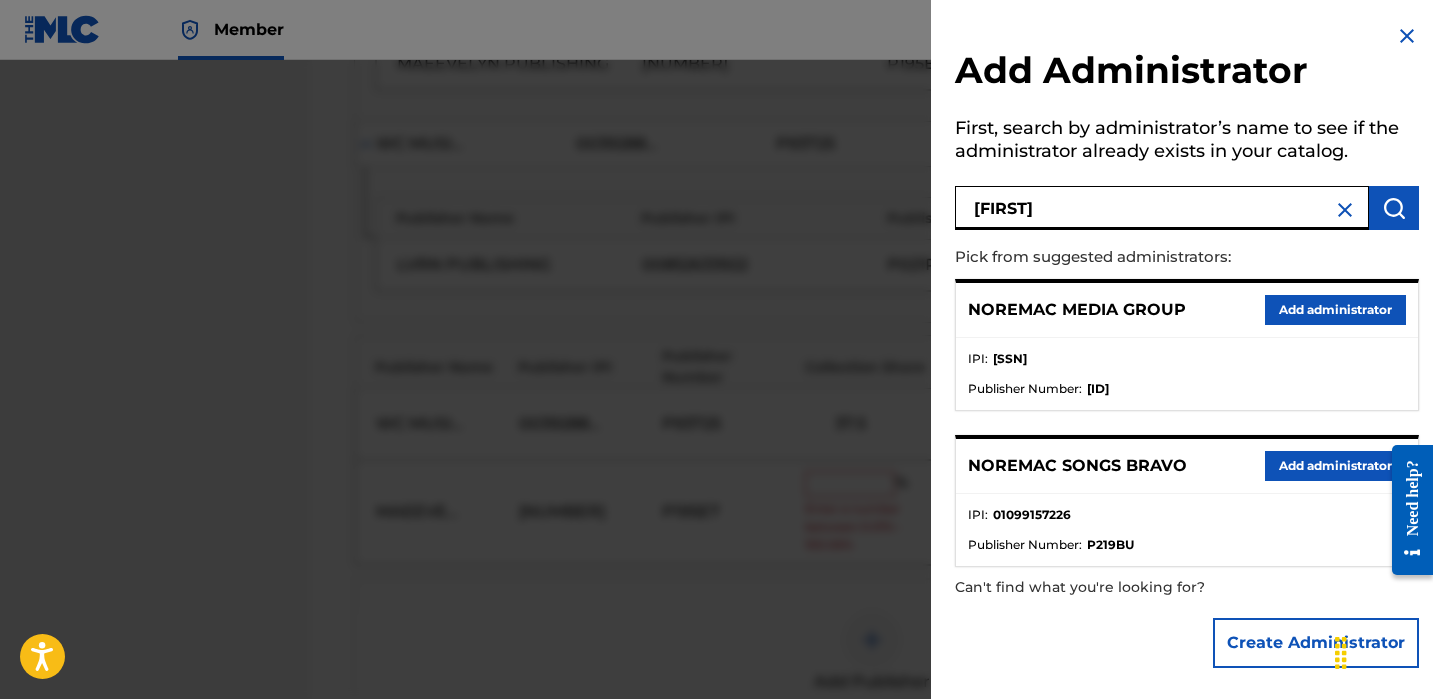 click on "Add administrator" at bounding box center [1335, 466] 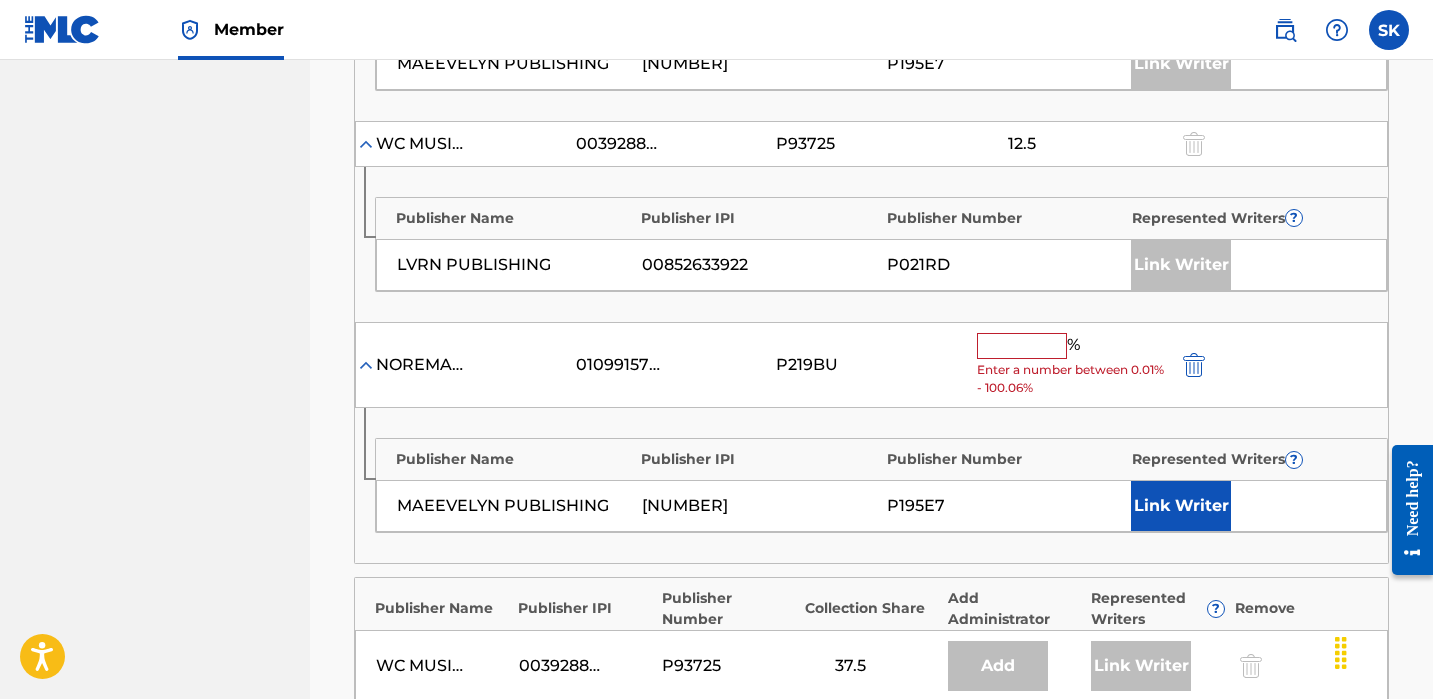click on "% Enter a number between 0.01% - 100.06%" at bounding box center [1072, 365] 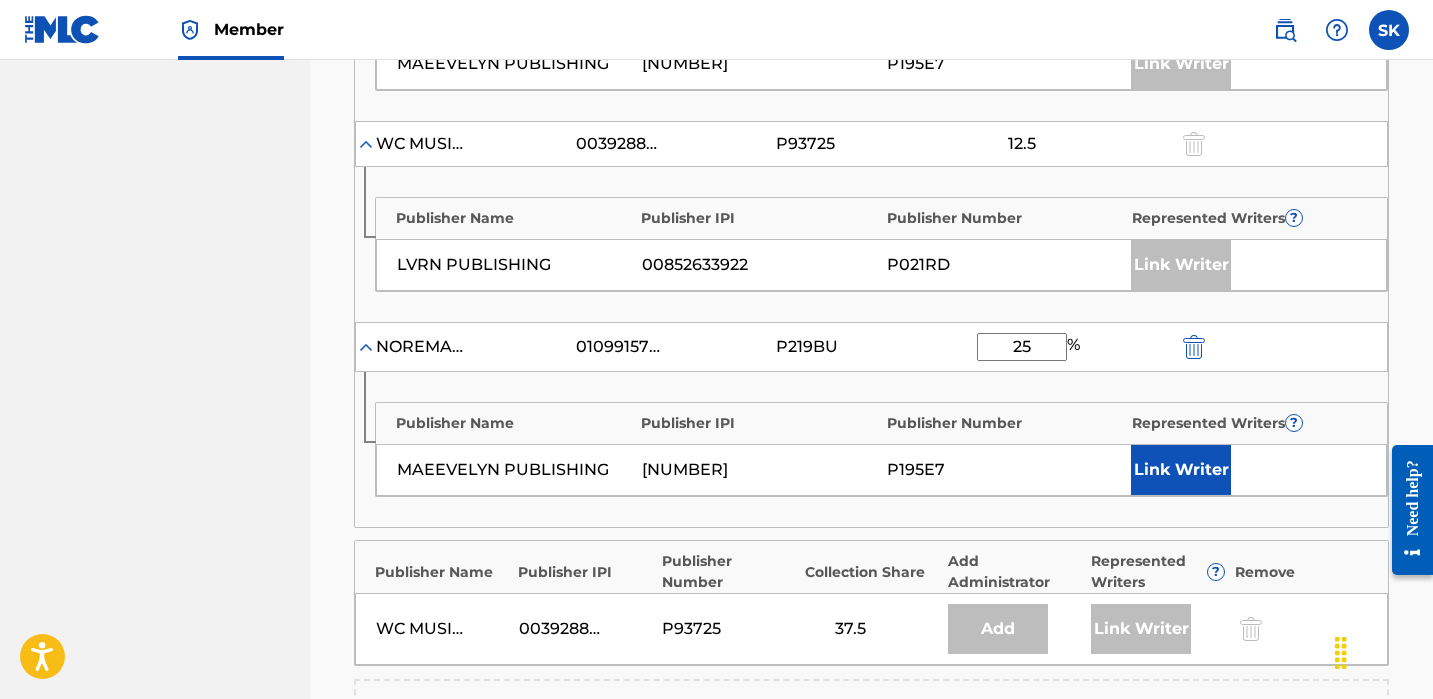 type on "25" 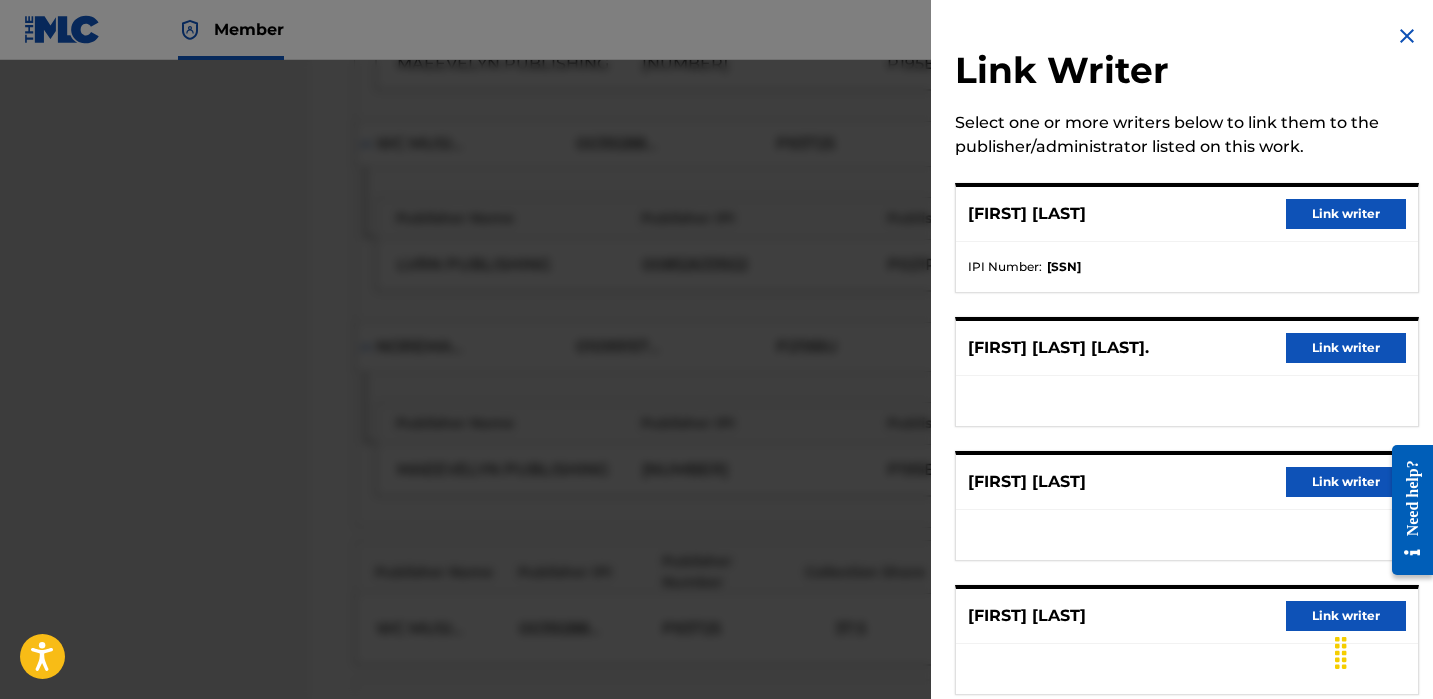 click on "Link writer" at bounding box center (1346, 214) 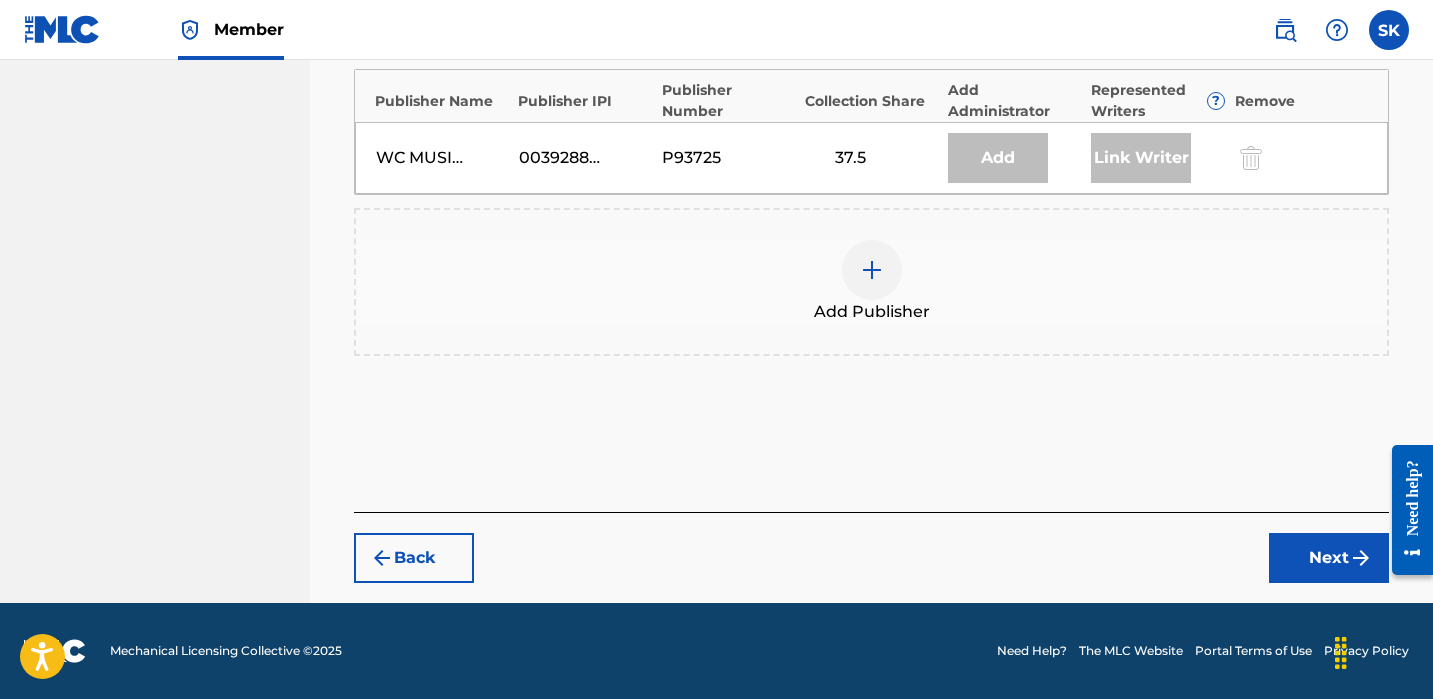 click on "Next" at bounding box center [1329, 558] 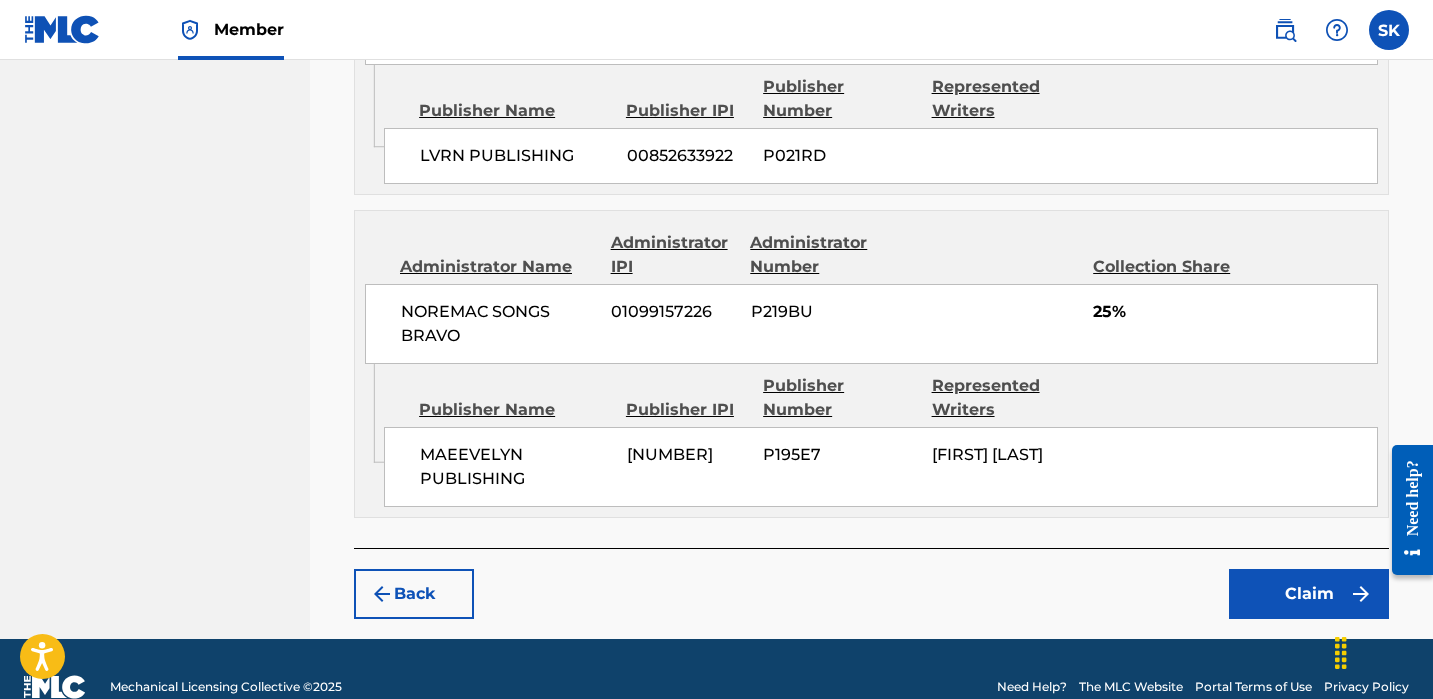 scroll, scrollTop: 1560, scrollLeft: 0, axis: vertical 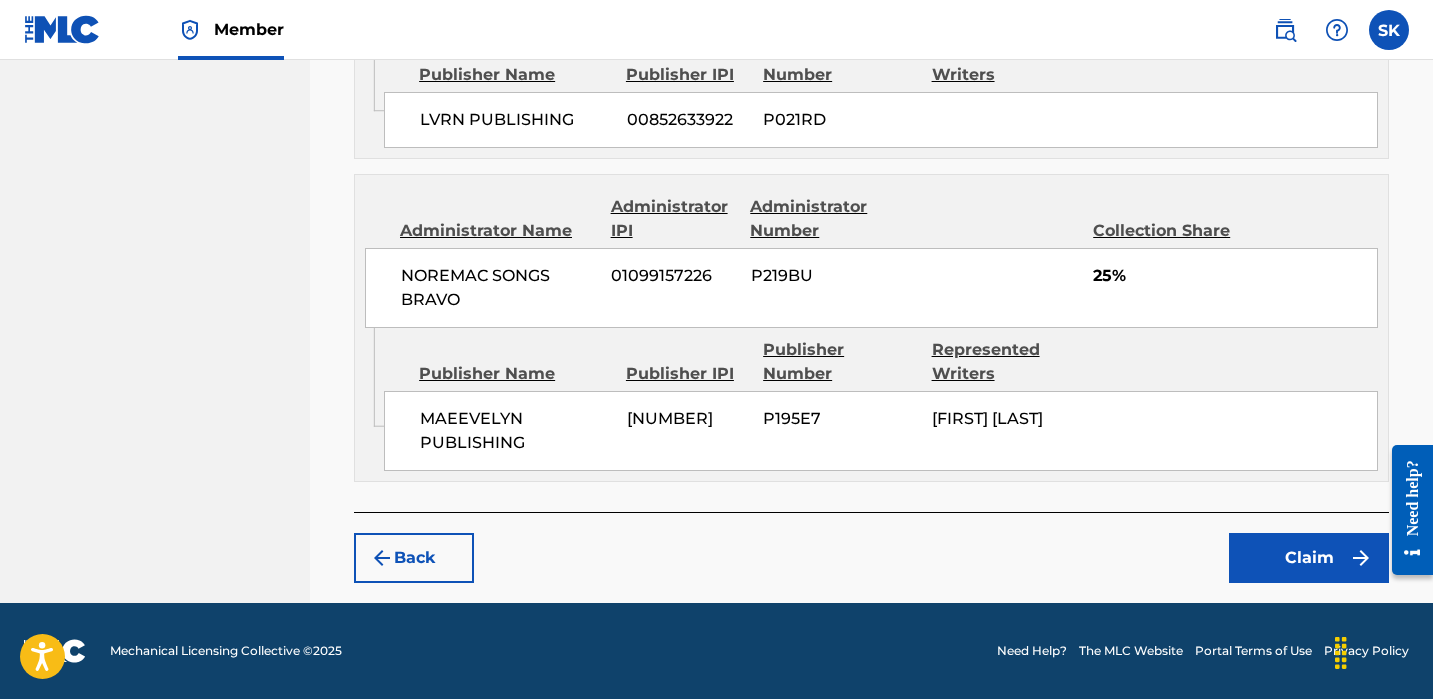 click on "Claim" at bounding box center (1309, 558) 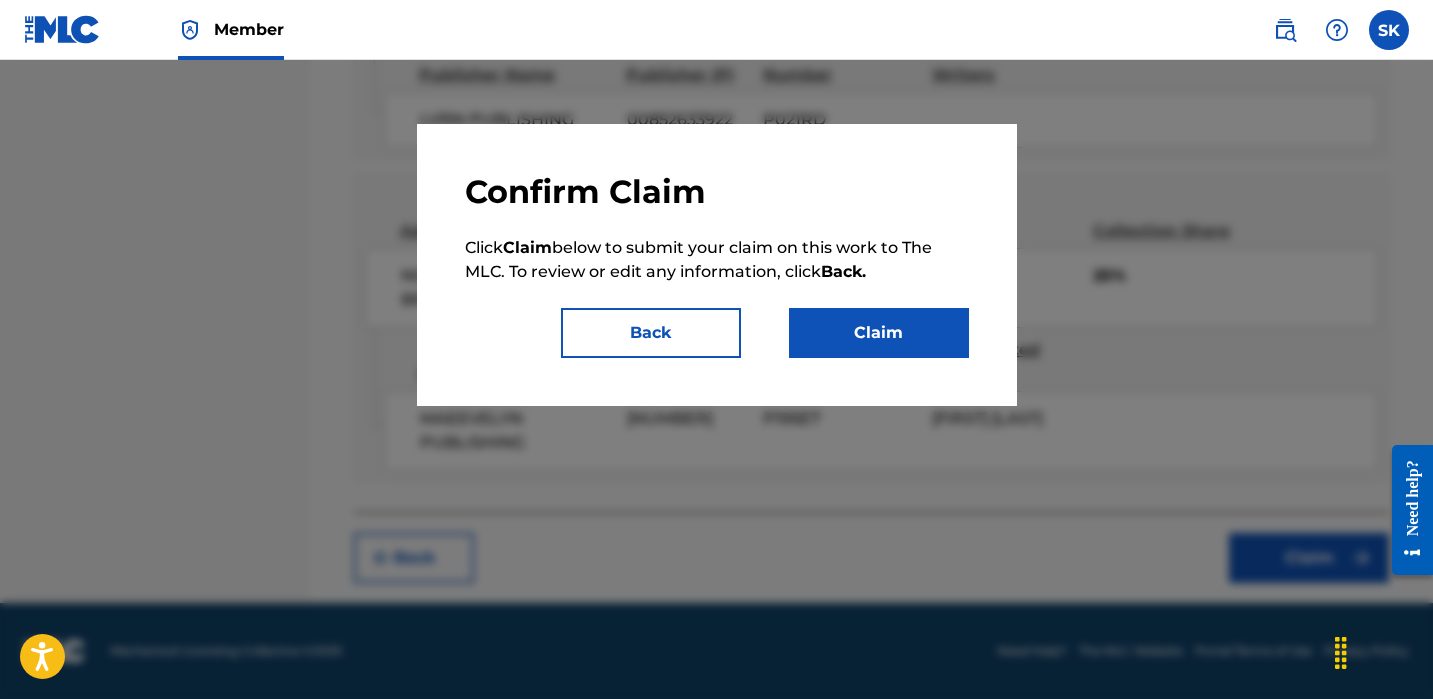 click on "Claim" at bounding box center [879, 333] 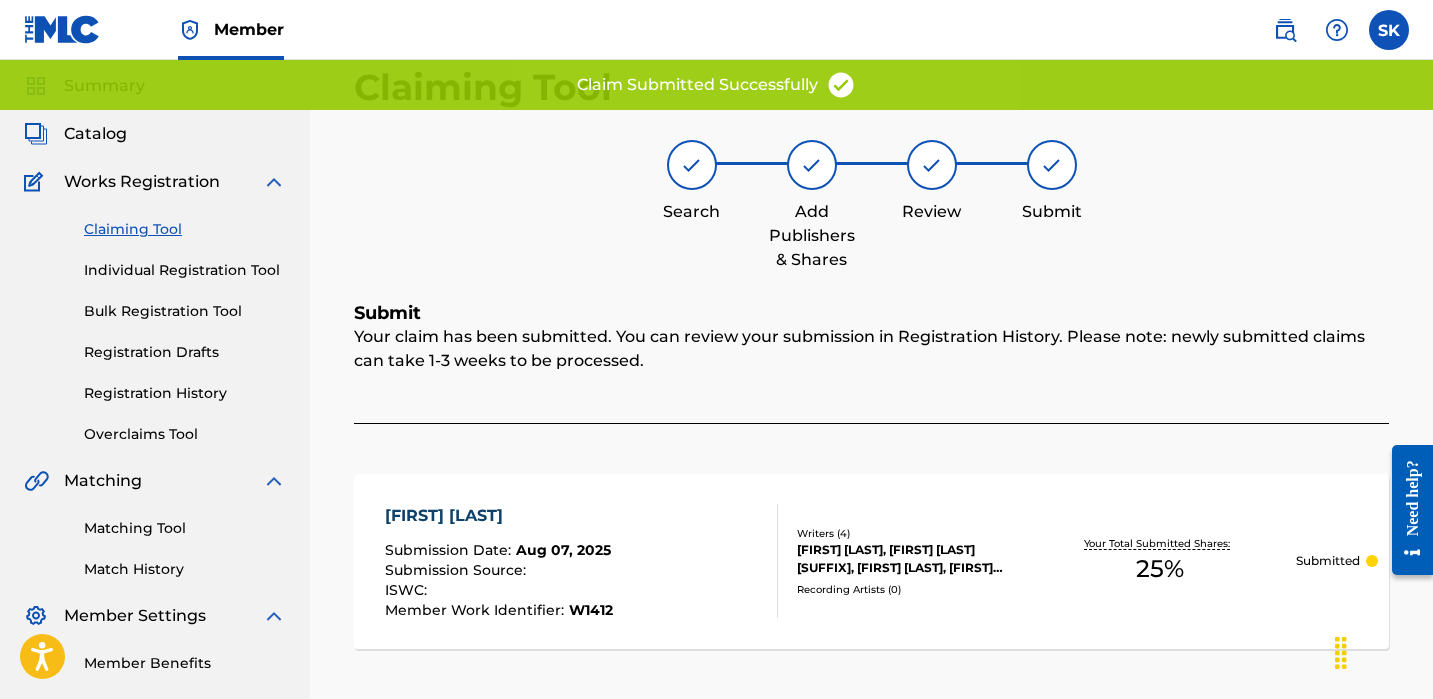 scroll, scrollTop: 0, scrollLeft: 0, axis: both 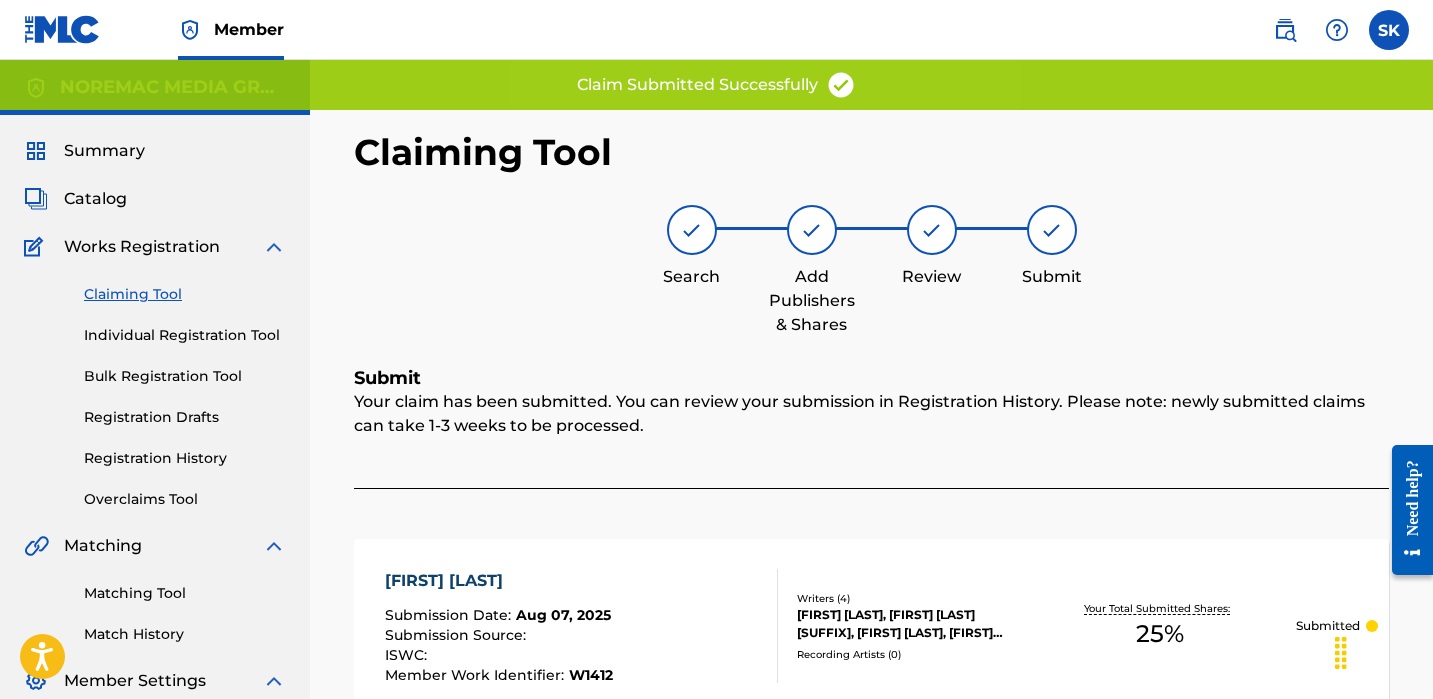 click on "Individual Registration Tool" at bounding box center [185, 335] 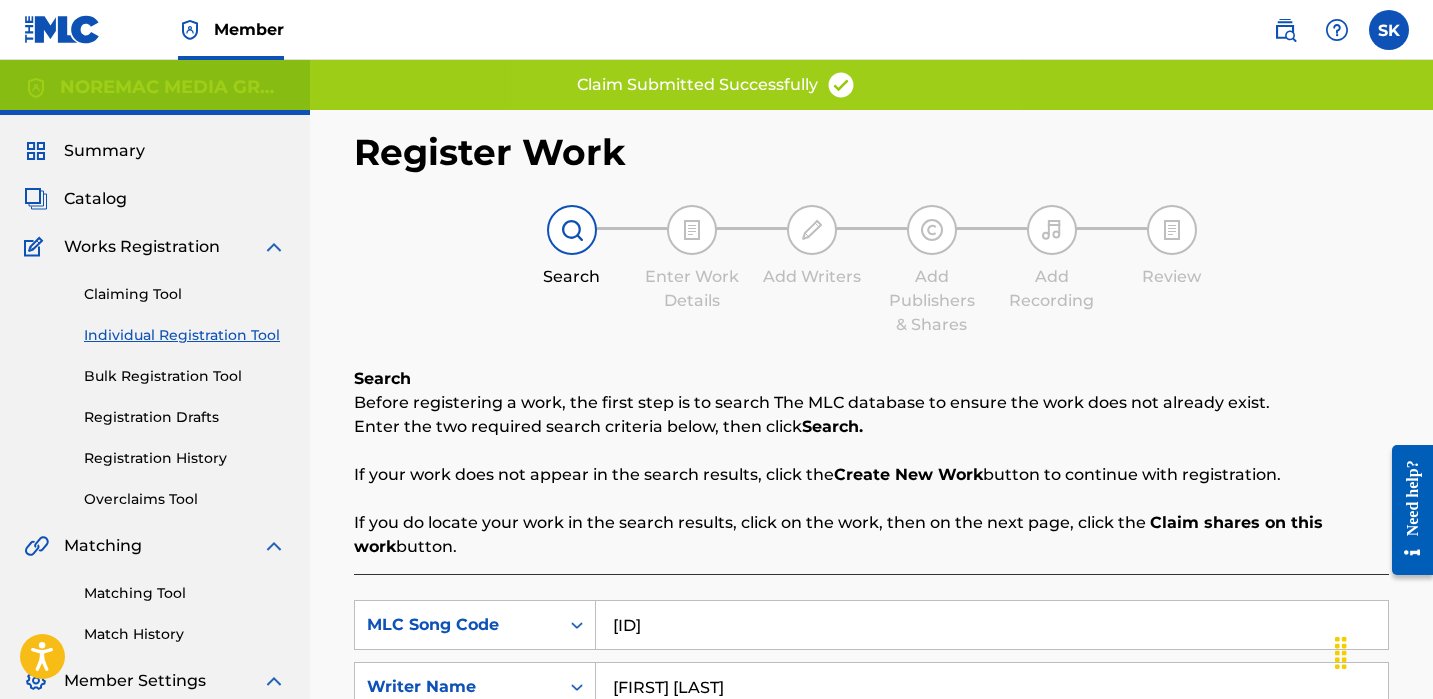 click on "Enter the two required search criteria below, then click   Search." at bounding box center [871, 427] 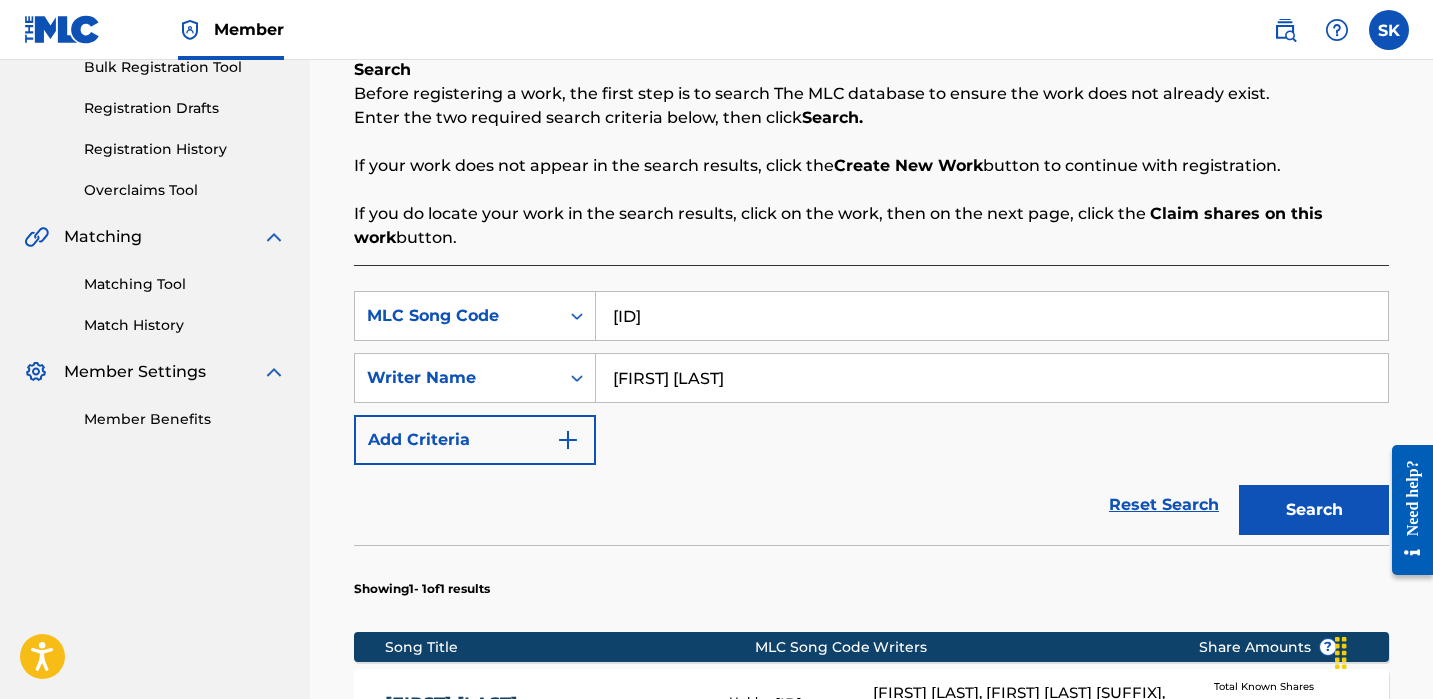 scroll, scrollTop: 385, scrollLeft: 0, axis: vertical 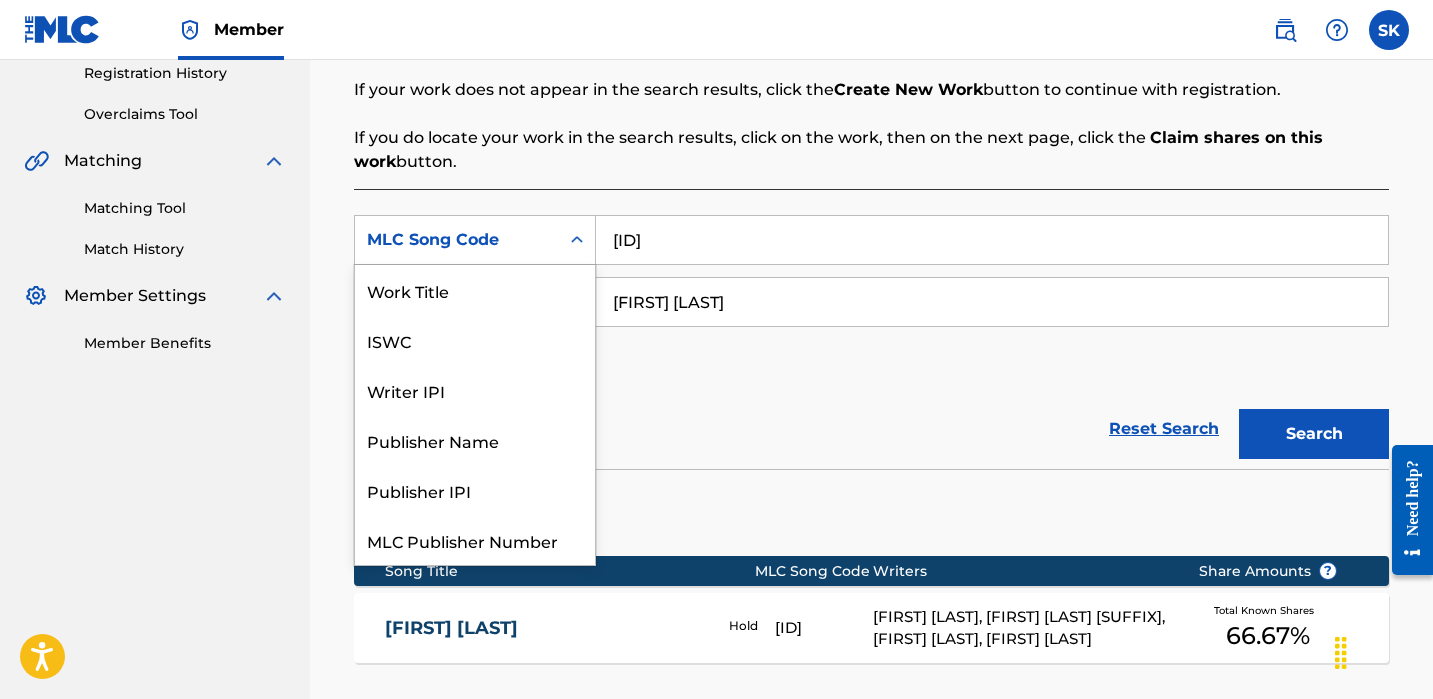 click on "MLC Song Code" at bounding box center (457, 240) 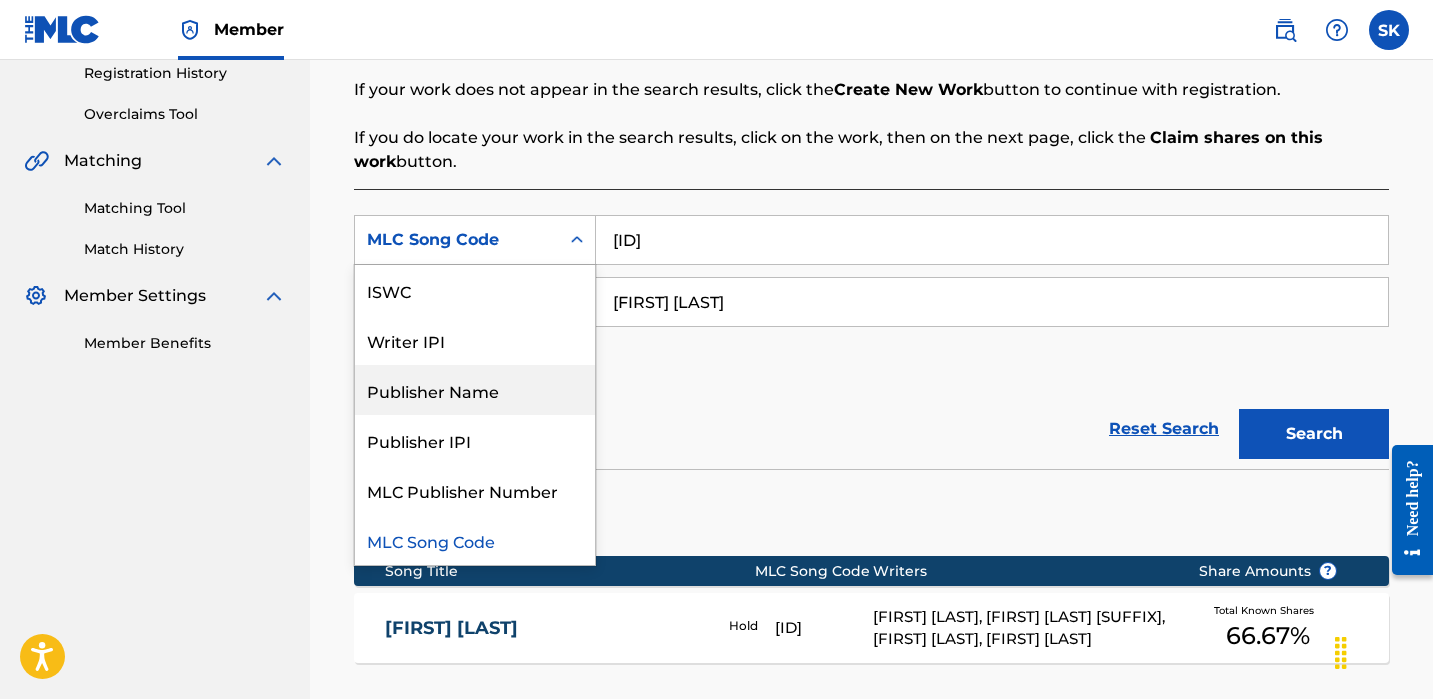 scroll, scrollTop: 0, scrollLeft: 0, axis: both 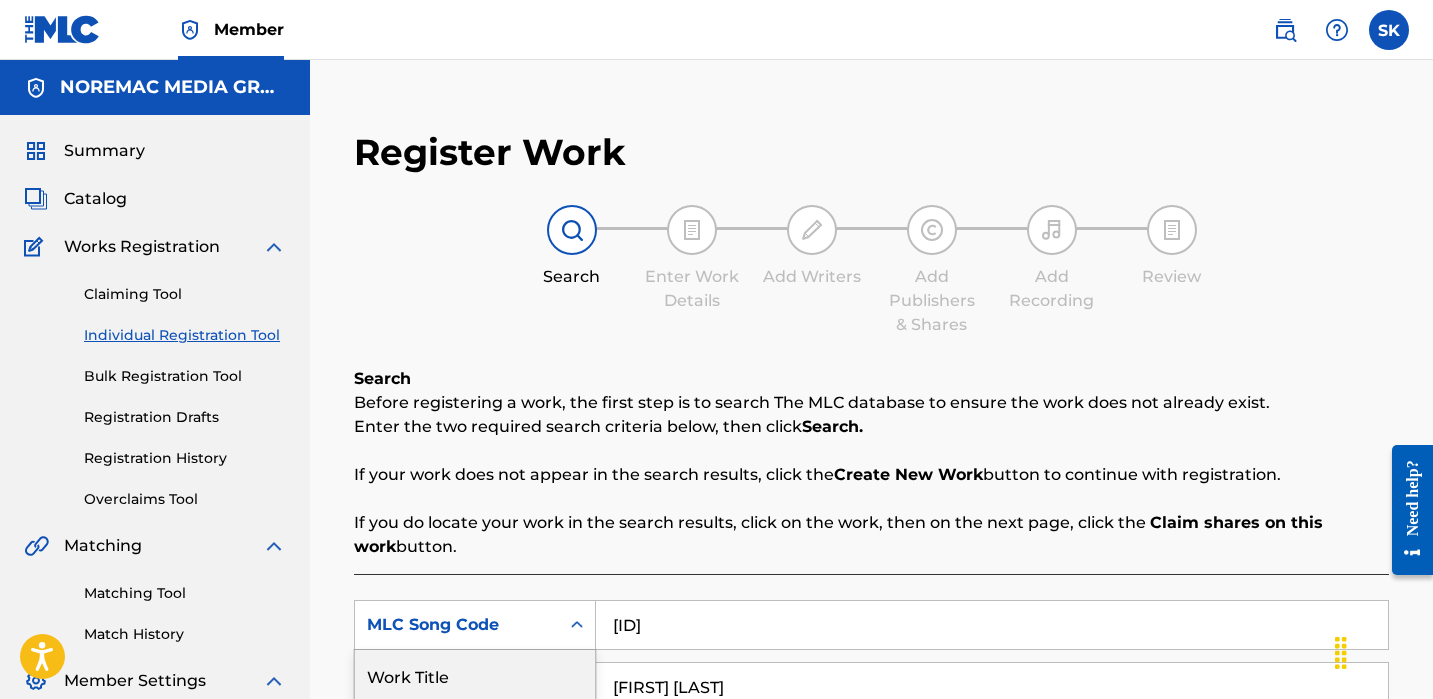 click on "Catalog" at bounding box center (95, 199) 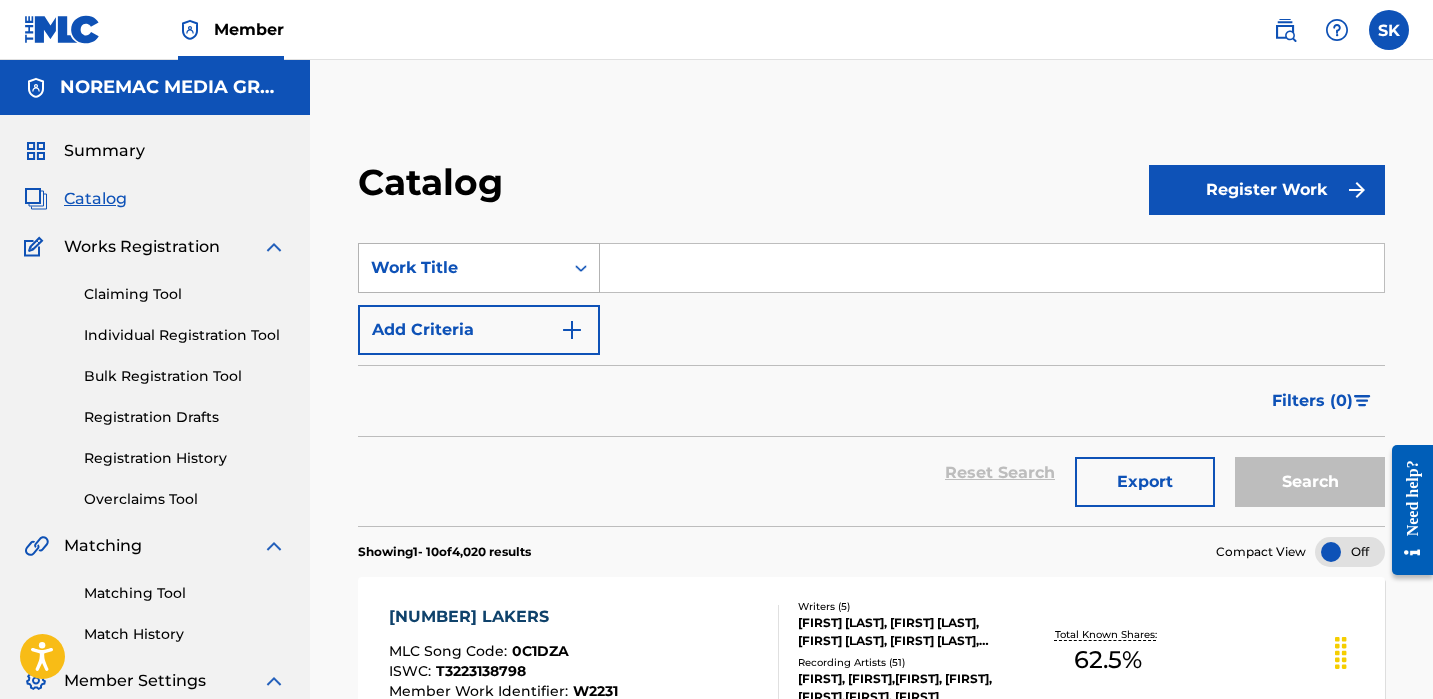 click on "Work Title" at bounding box center (461, 268) 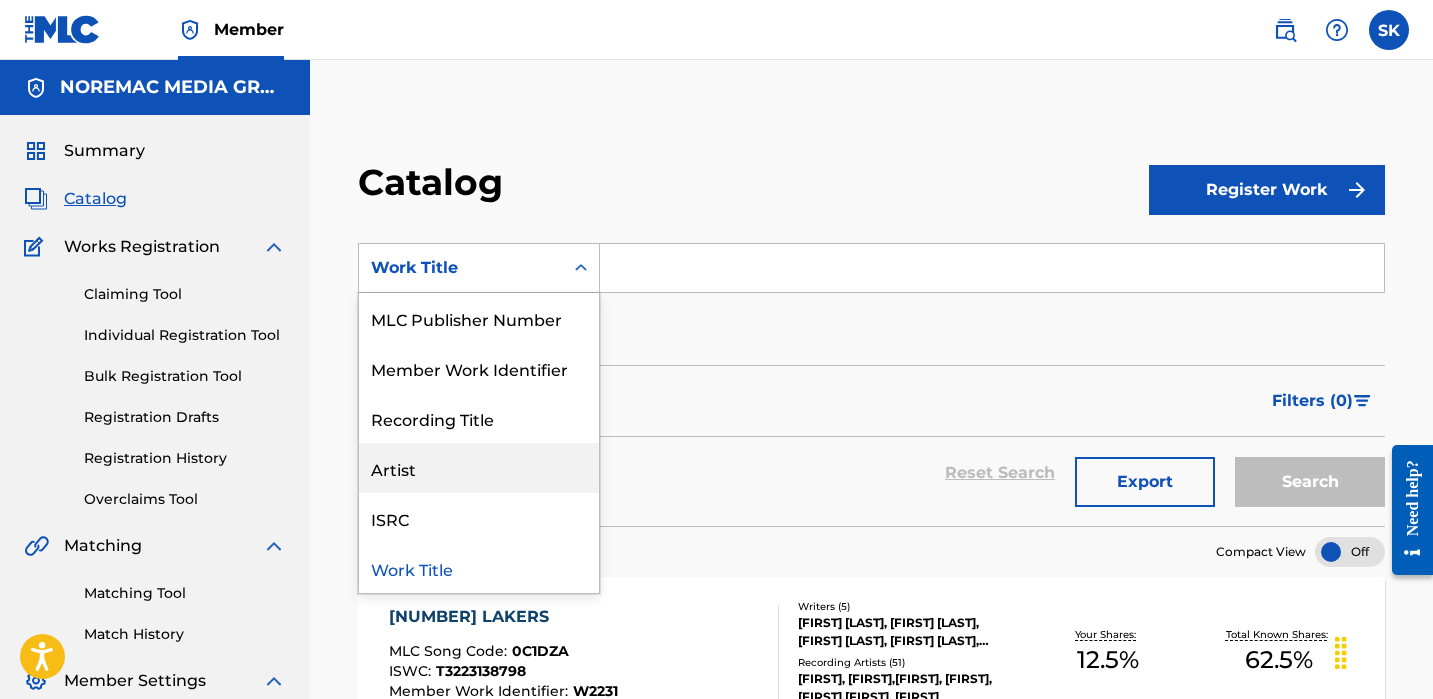 scroll, scrollTop: 0, scrollLeft: 0, axis: both 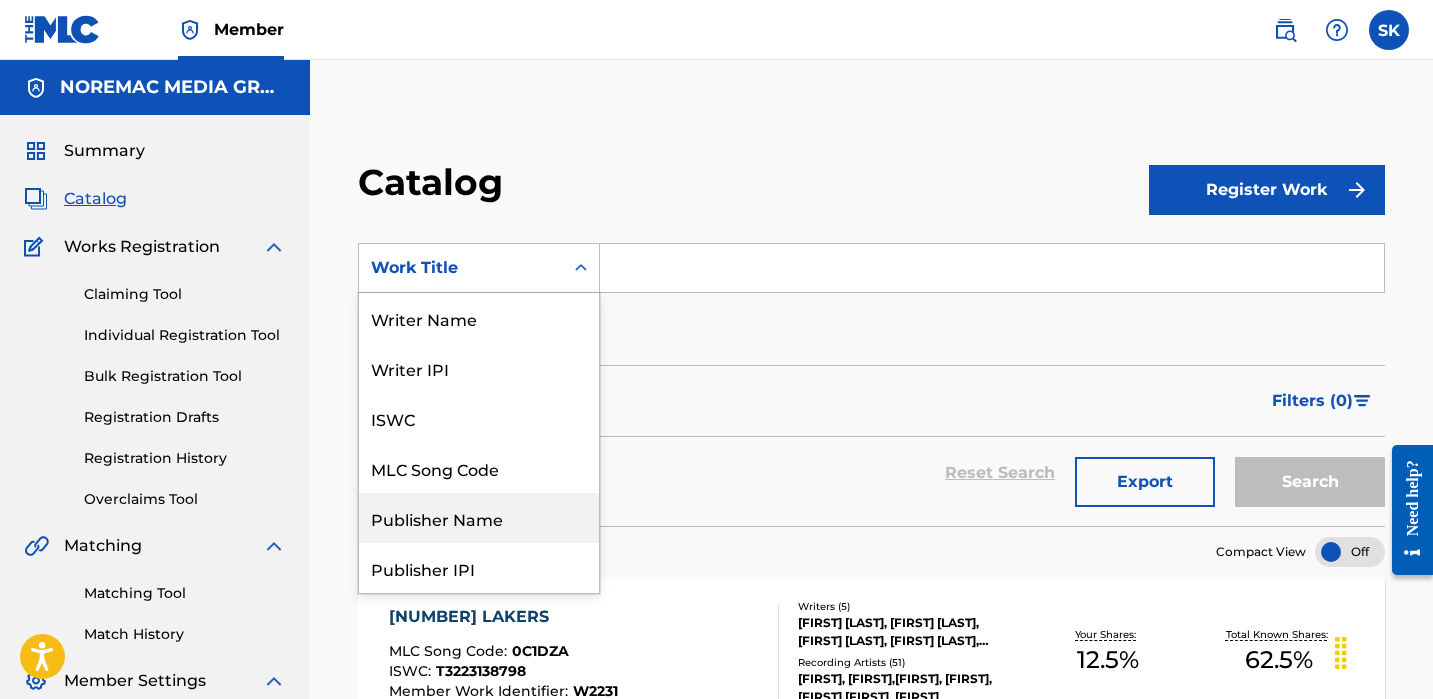 click on "Publisher Name" at bounding box center (479, 518) 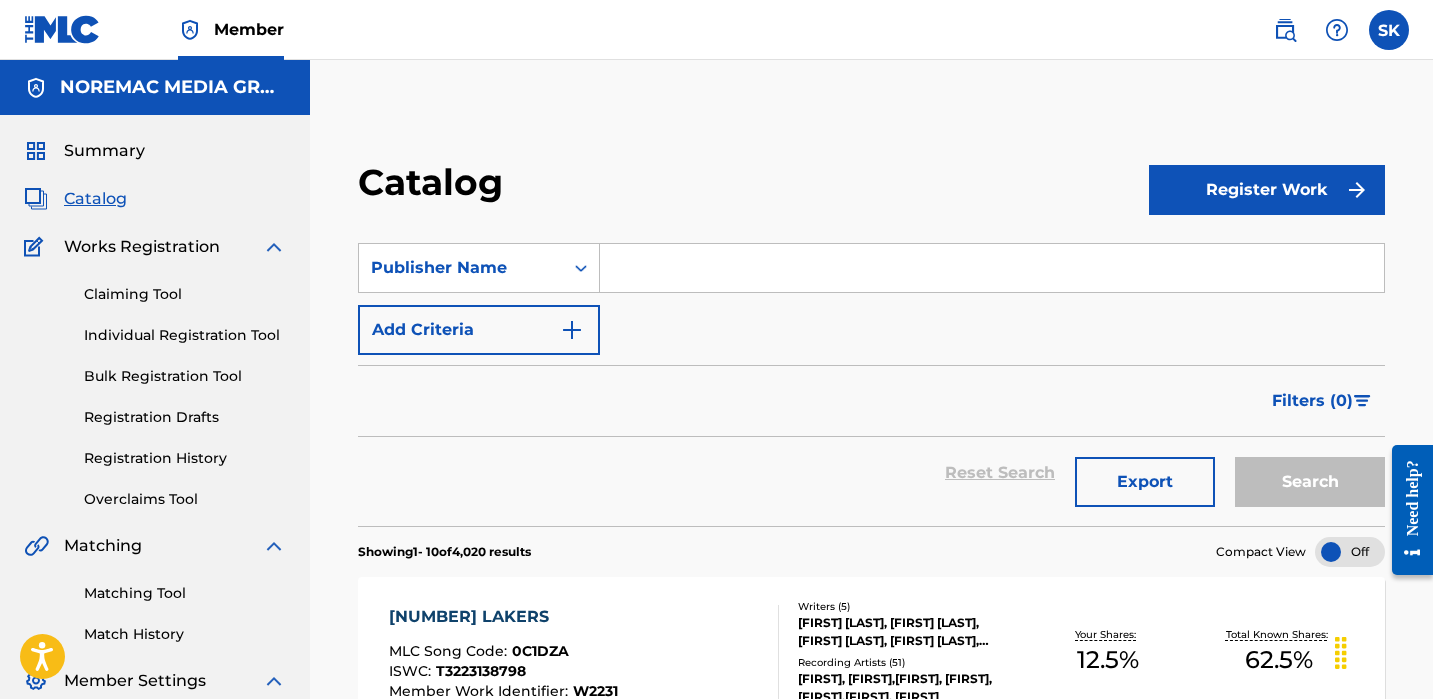 click at bounding box center [992, 268] 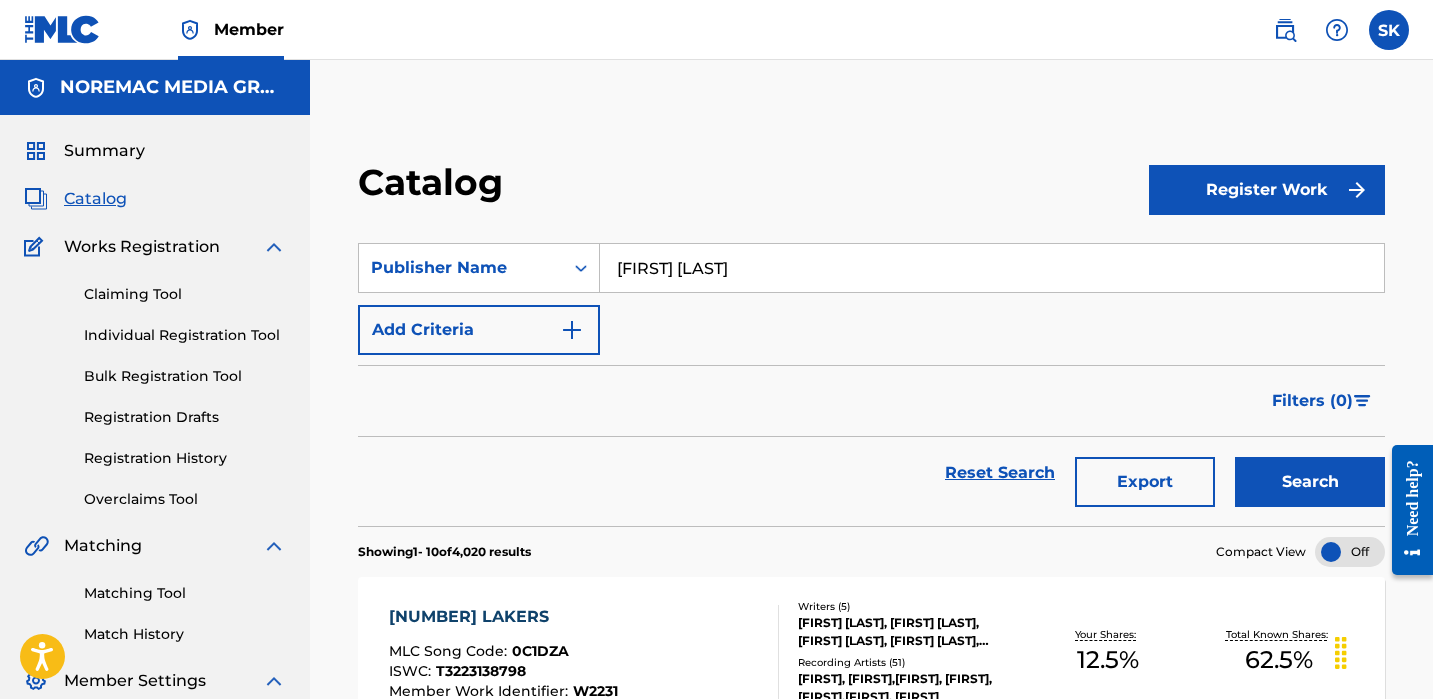 type on "[FIRST] [LAST]" 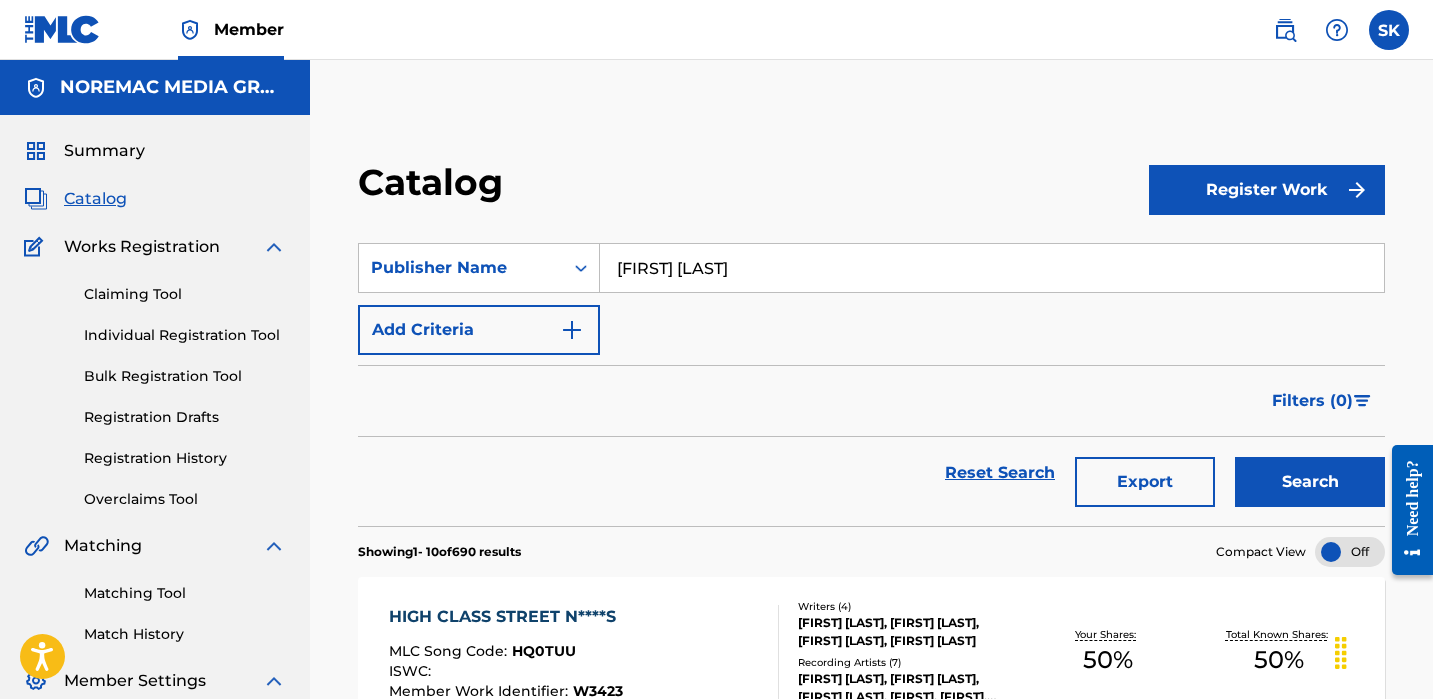 scroll, scrollTop: 186, scrollLeft: 0, axis: vertical 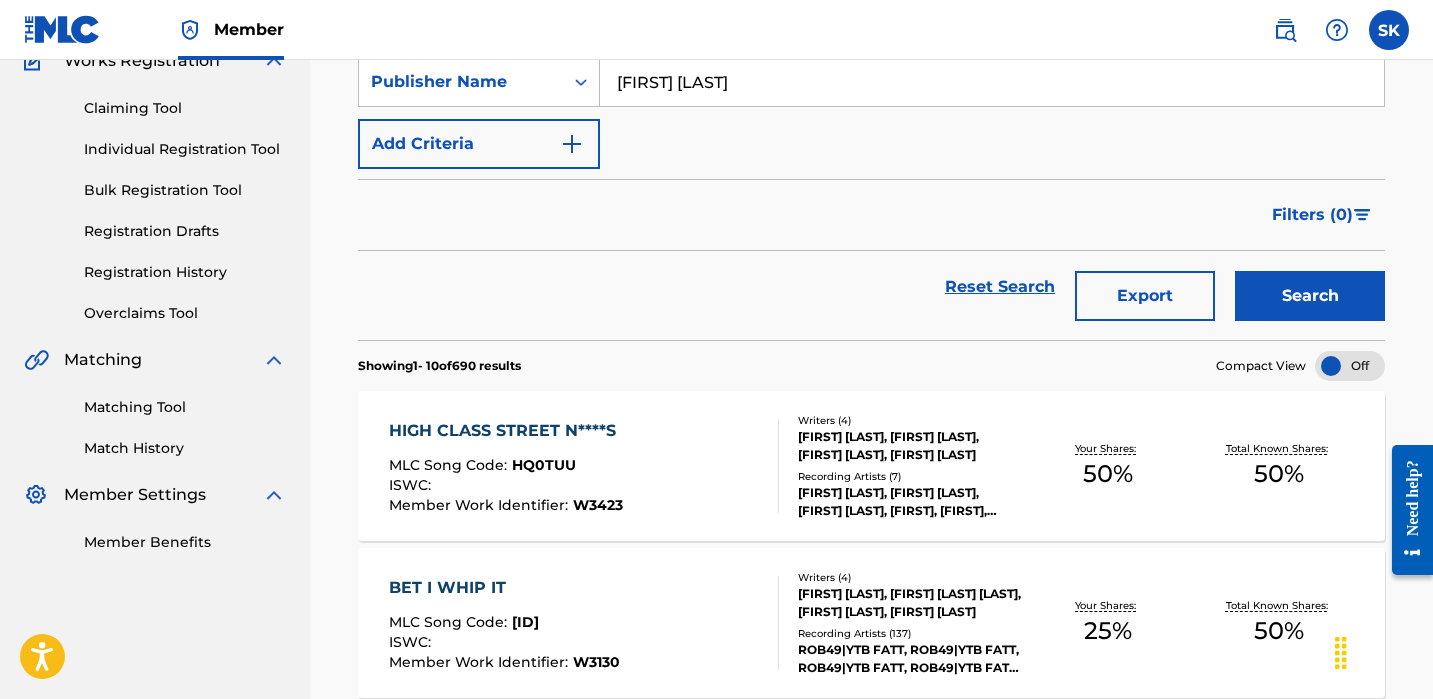 click on "Export" at bounding box center (1145, 296) 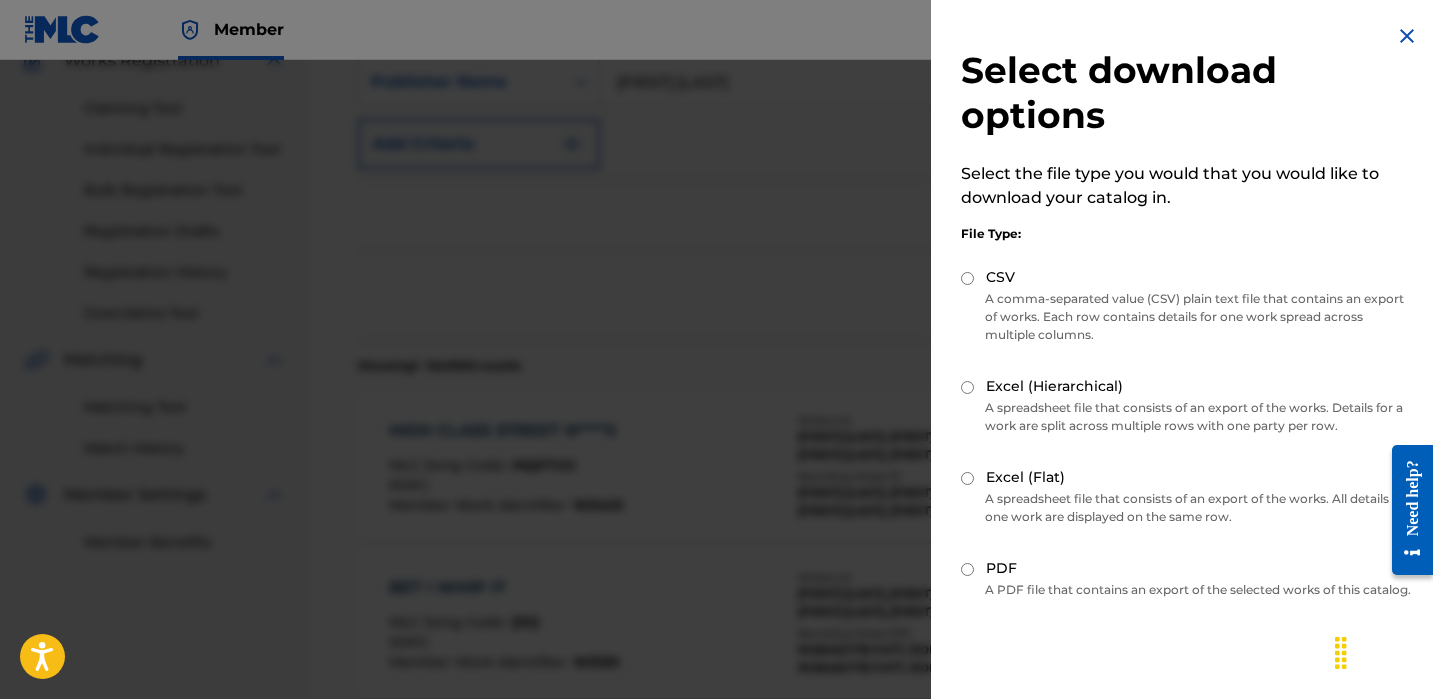 click on "CSV" at bounding box center [1187, 278] 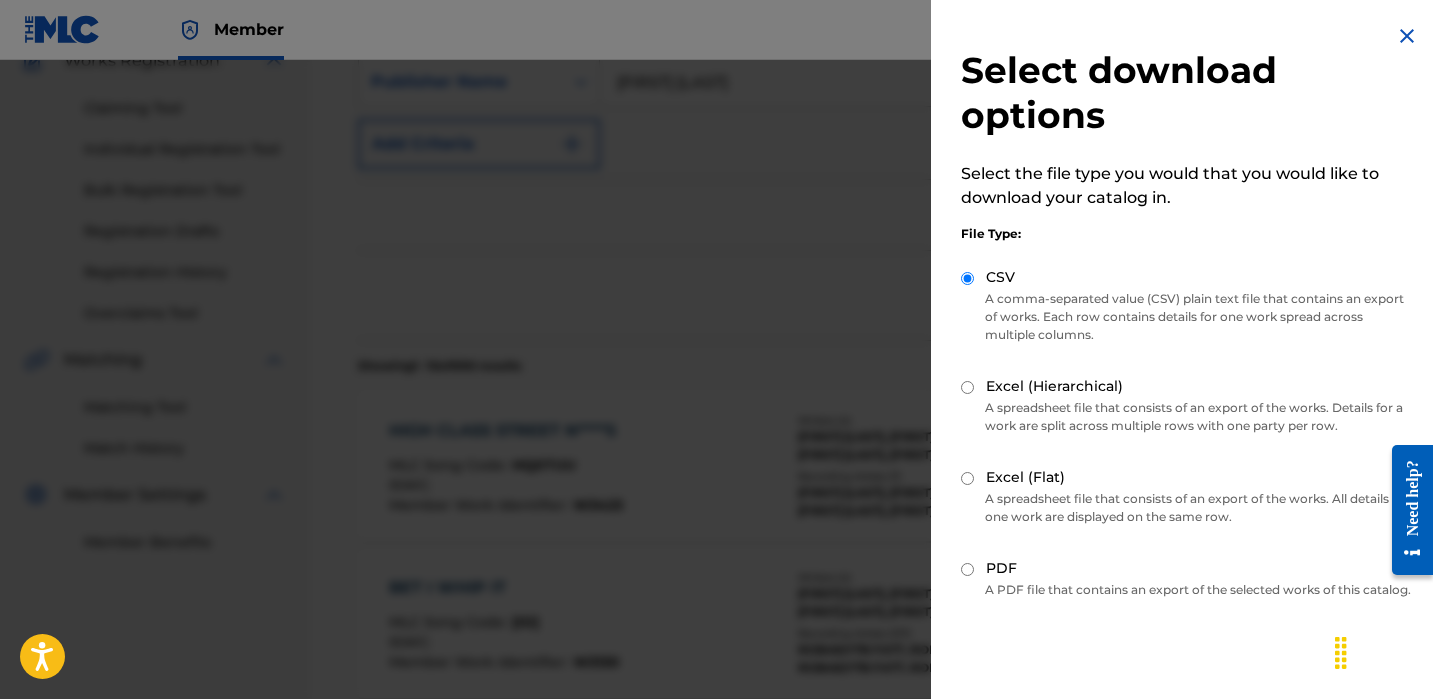 scroll, scrollTop: 92, scrollLeft: 0, axis: vertical 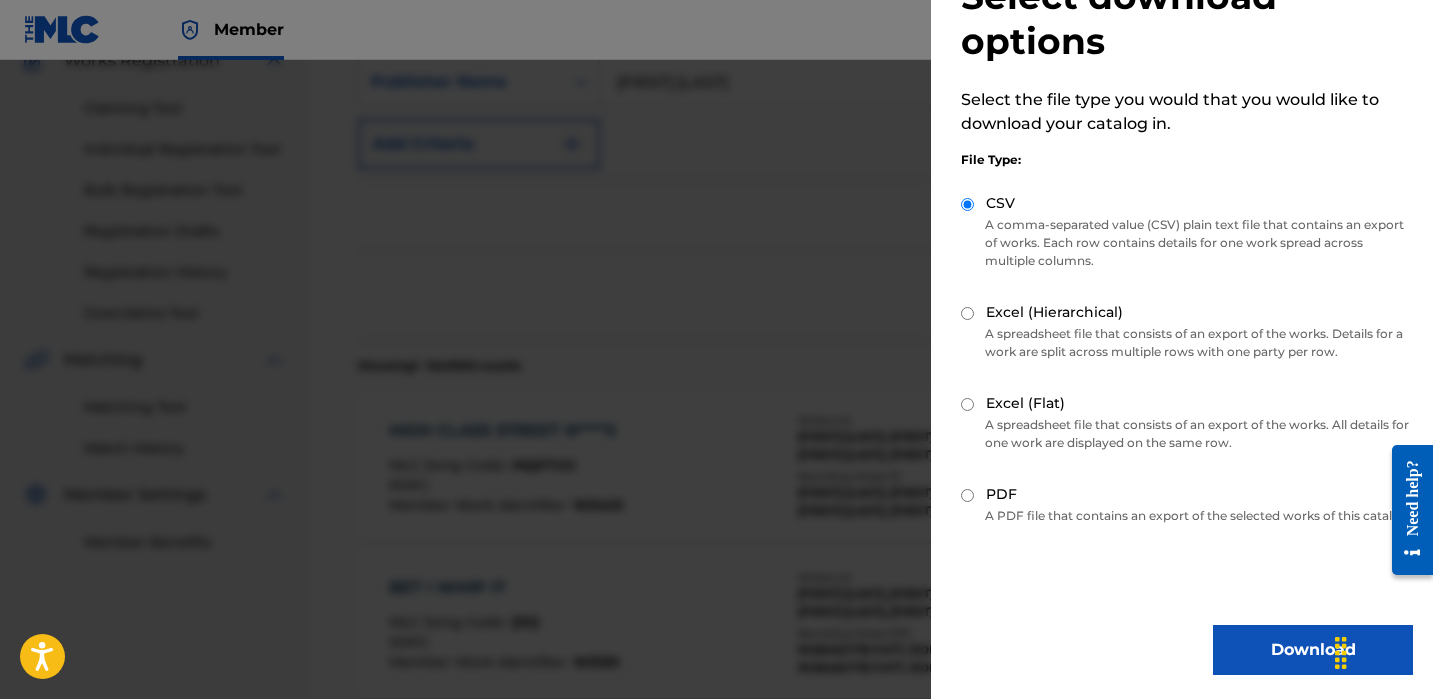 click at bounding box center [716, 409] 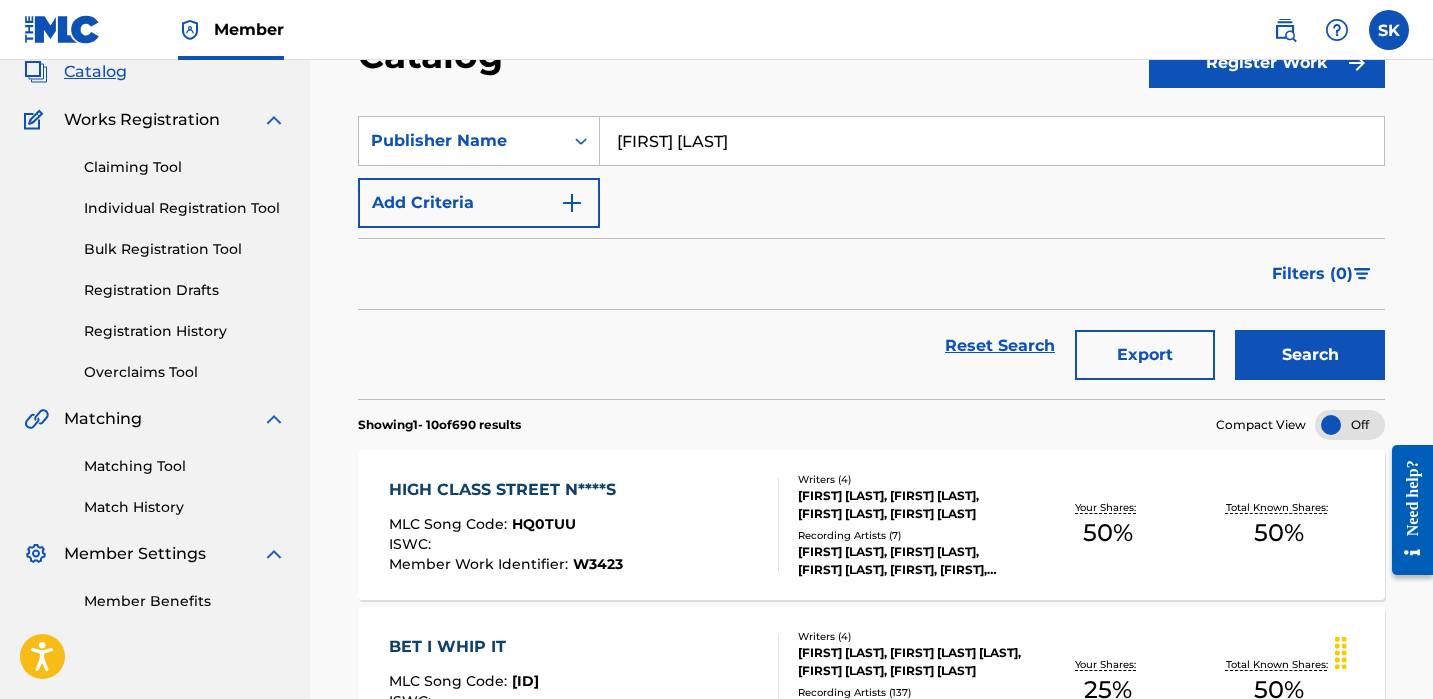 scroll, scrollTop: 0, scrollLeft: 0, axis: both 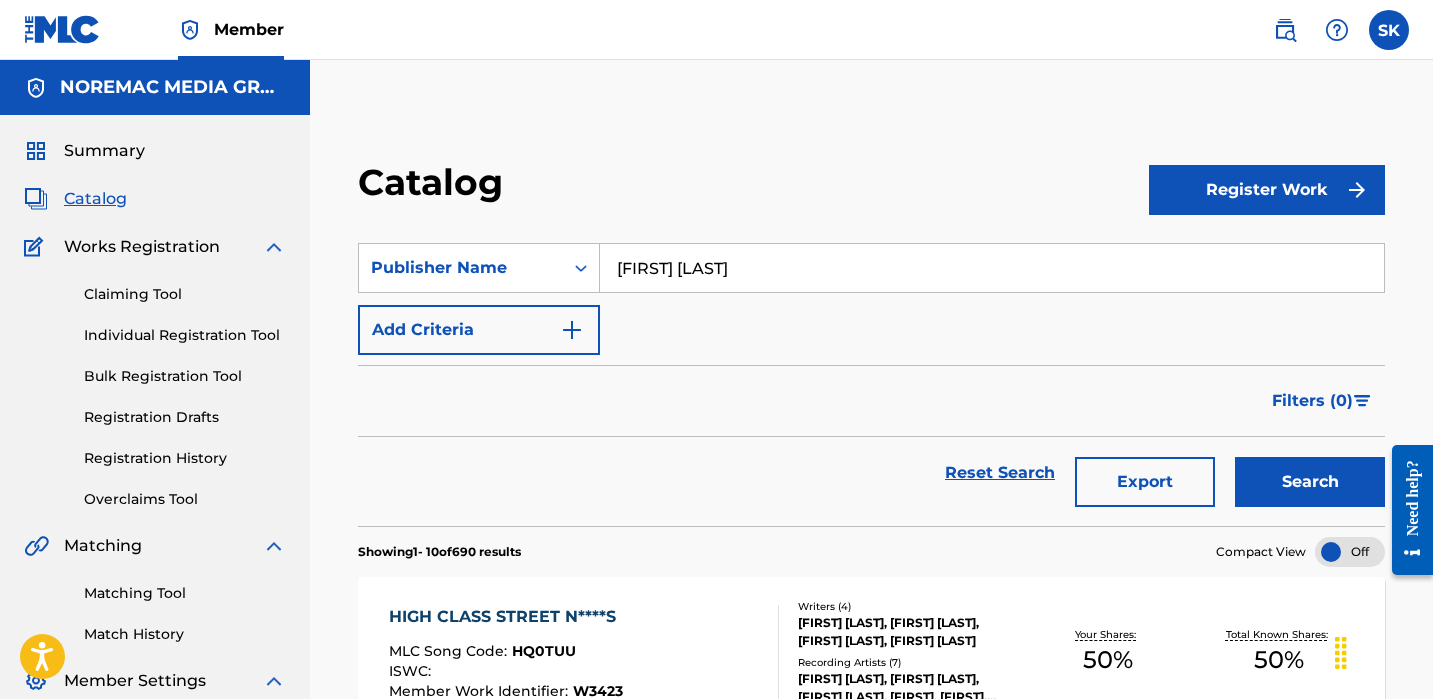 click on "Individual Registration Tool" at bounding box center [185, 335] 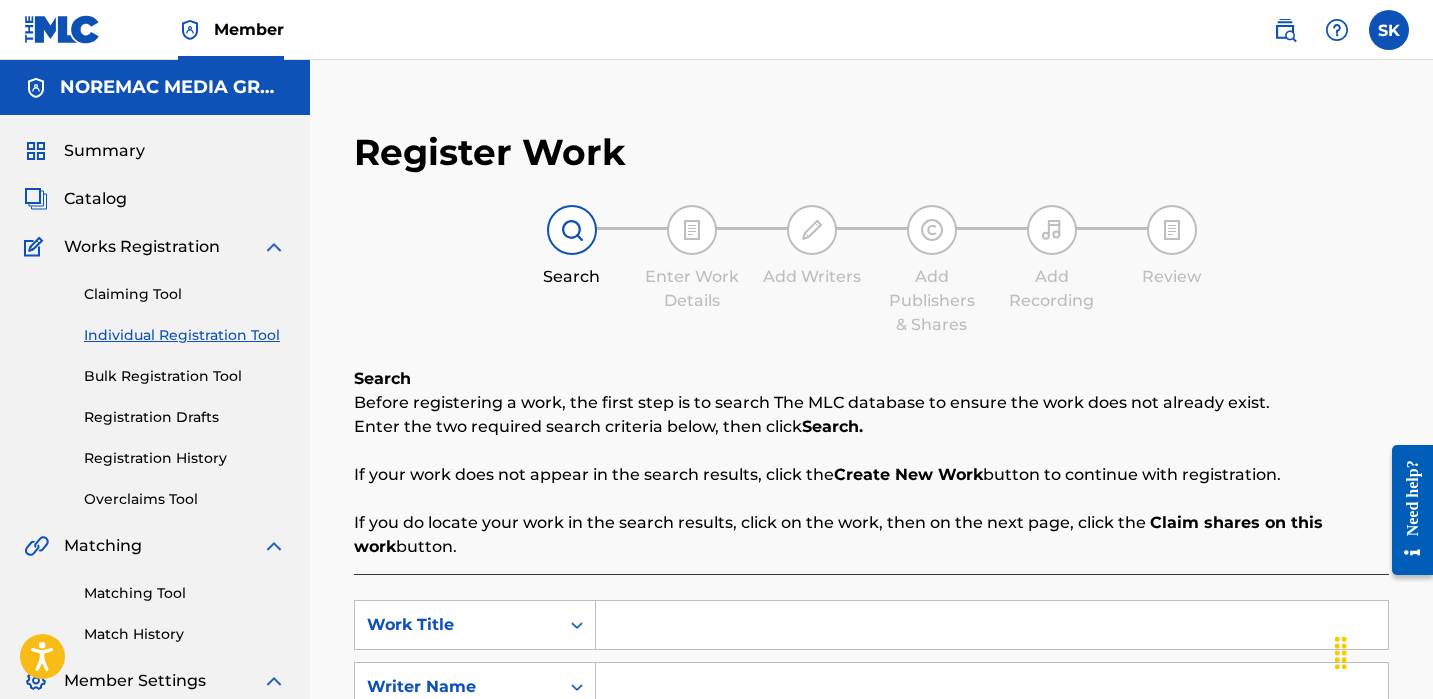 click on "Catalog" at bounding box center (95, 199) 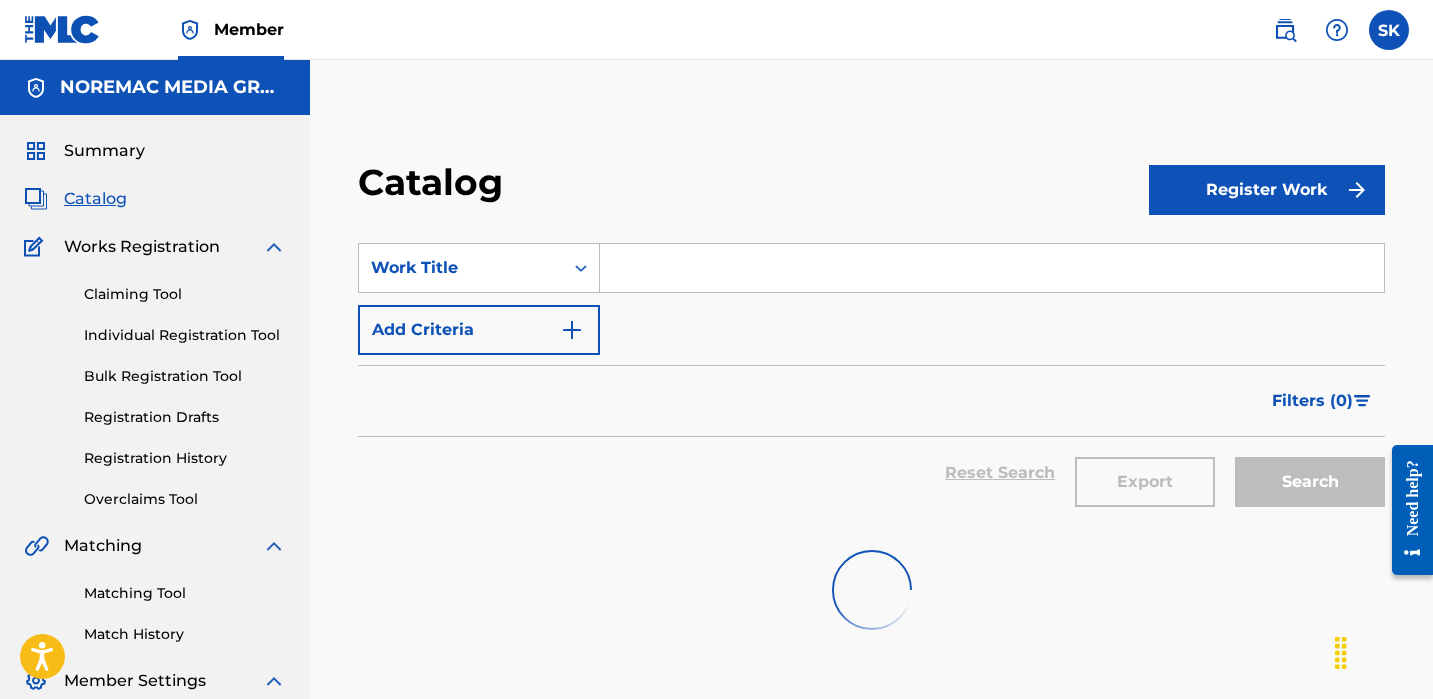 click at bounding box center [992, 268] 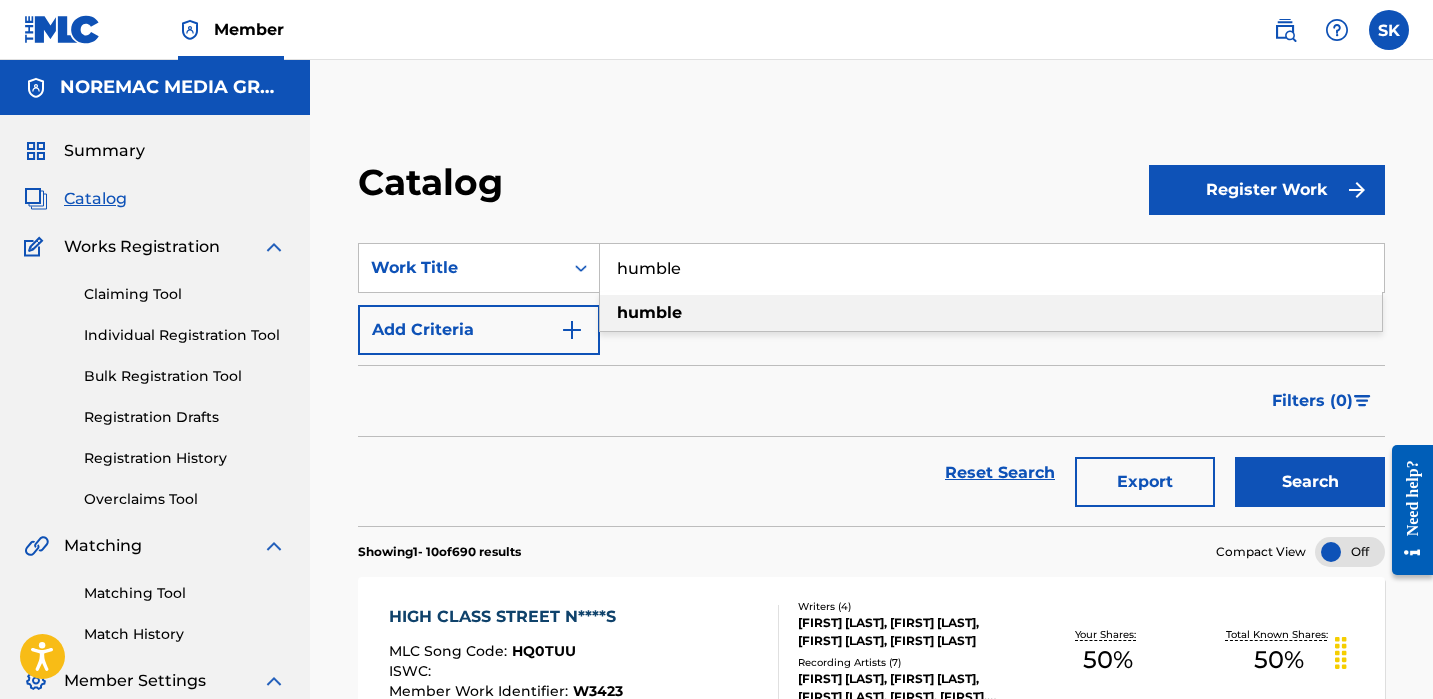 click on "Search" at bounding box center (1310, 482) 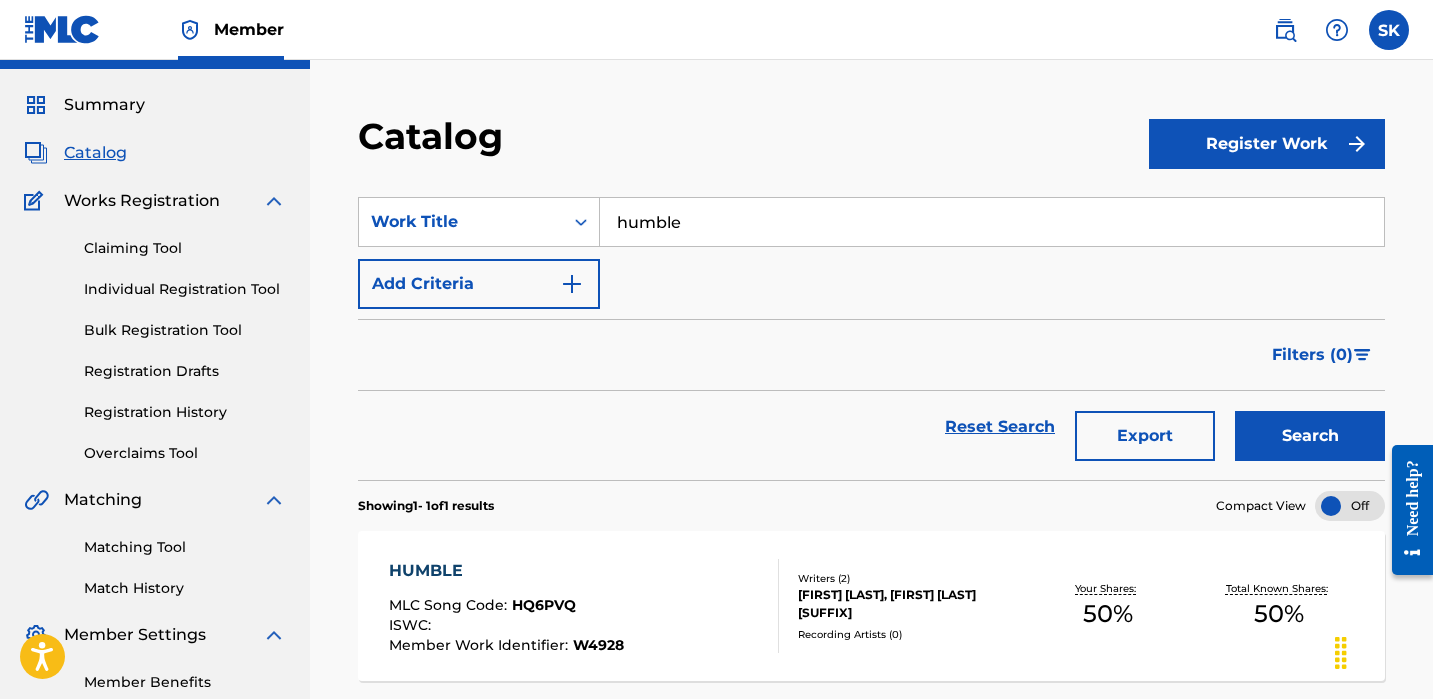 scroll, scrollTop: 0, scrollLeft: 0, axis: both 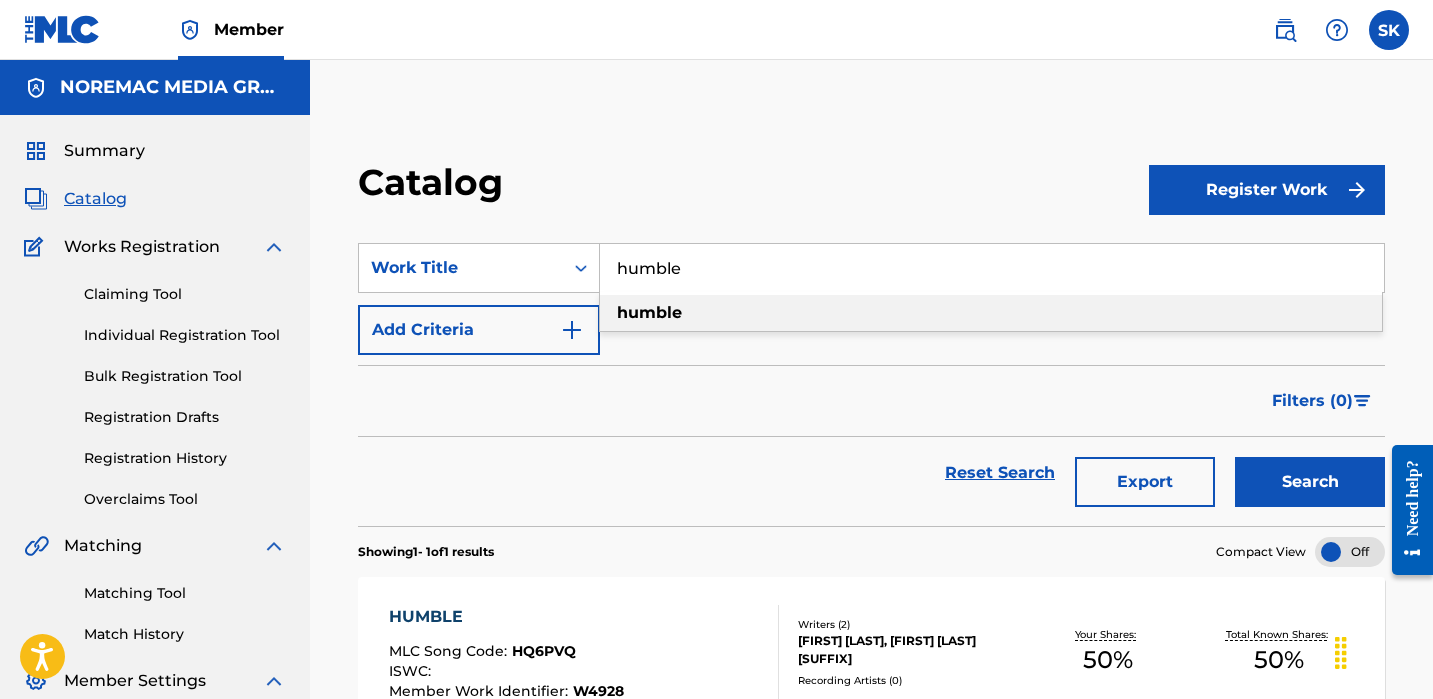 click on "humble" at bounding box center [992, 268] 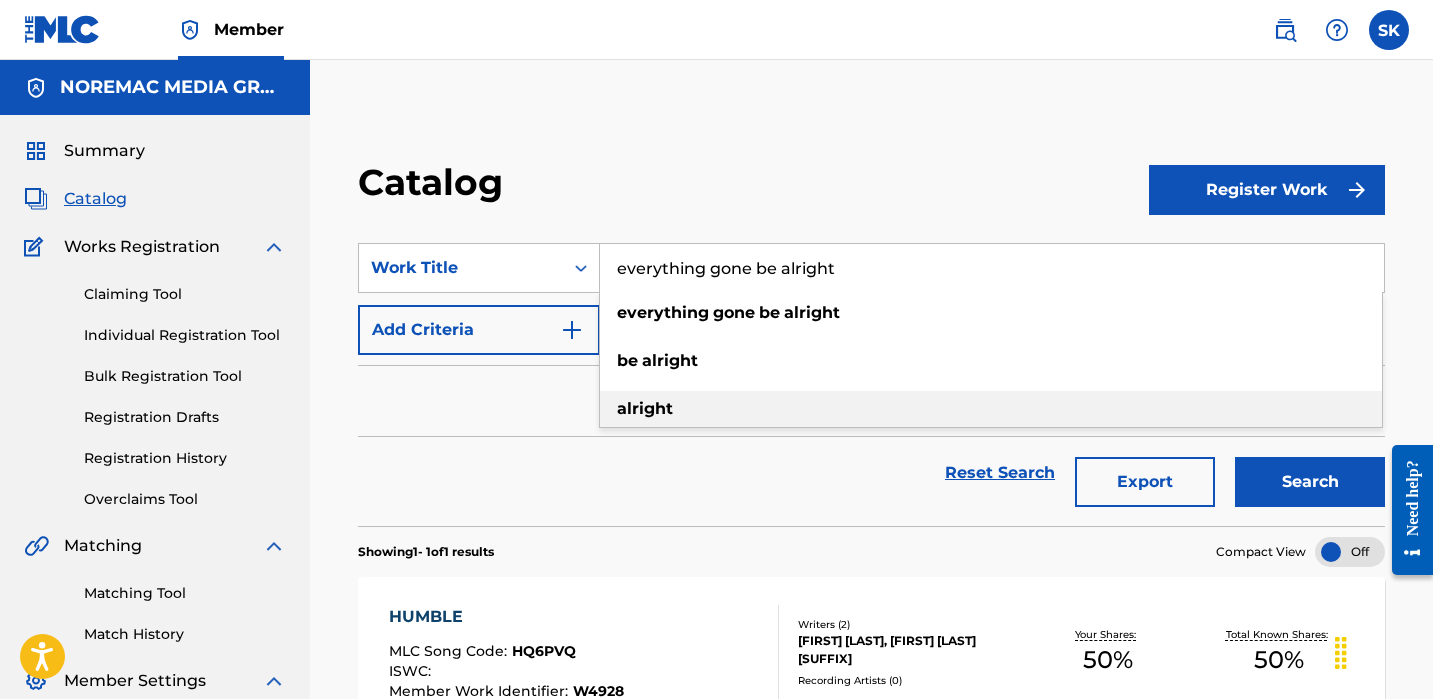 drag, startPoint x: 654, startPoint y: 406, endPoint x: 706, endPoint y: 411, distance: 52.23983 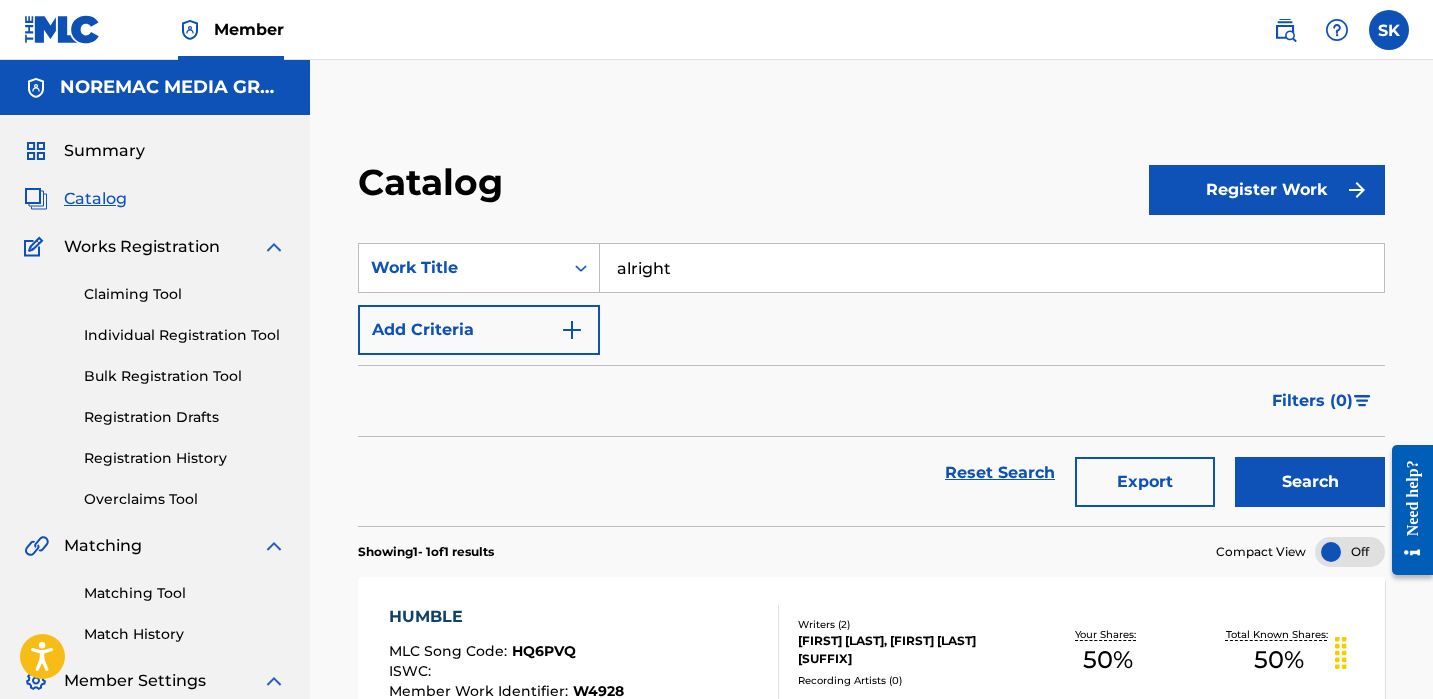 click on "Search" at bounding box center (1310, 482) 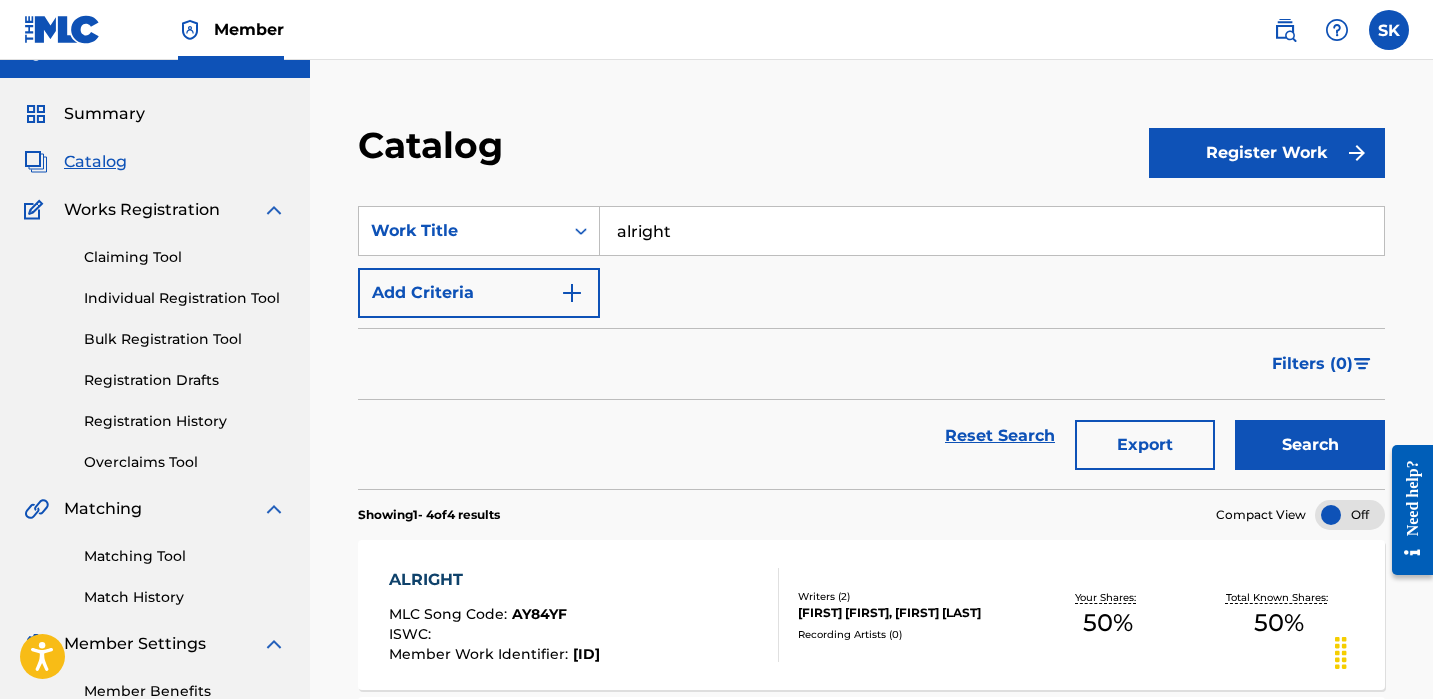 scroll, scrollTop: 0, scrollLeft: 0, axis: both 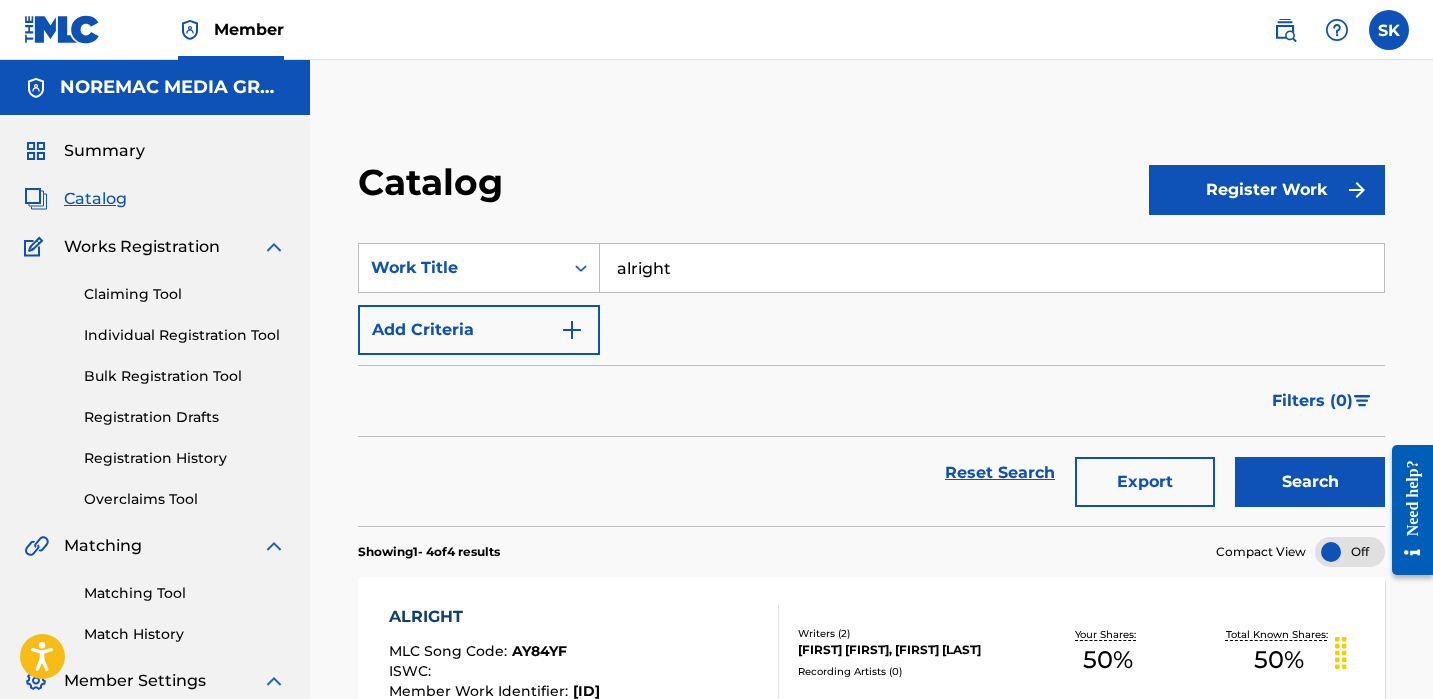 click on "alright" at bounding box center [992, 268] 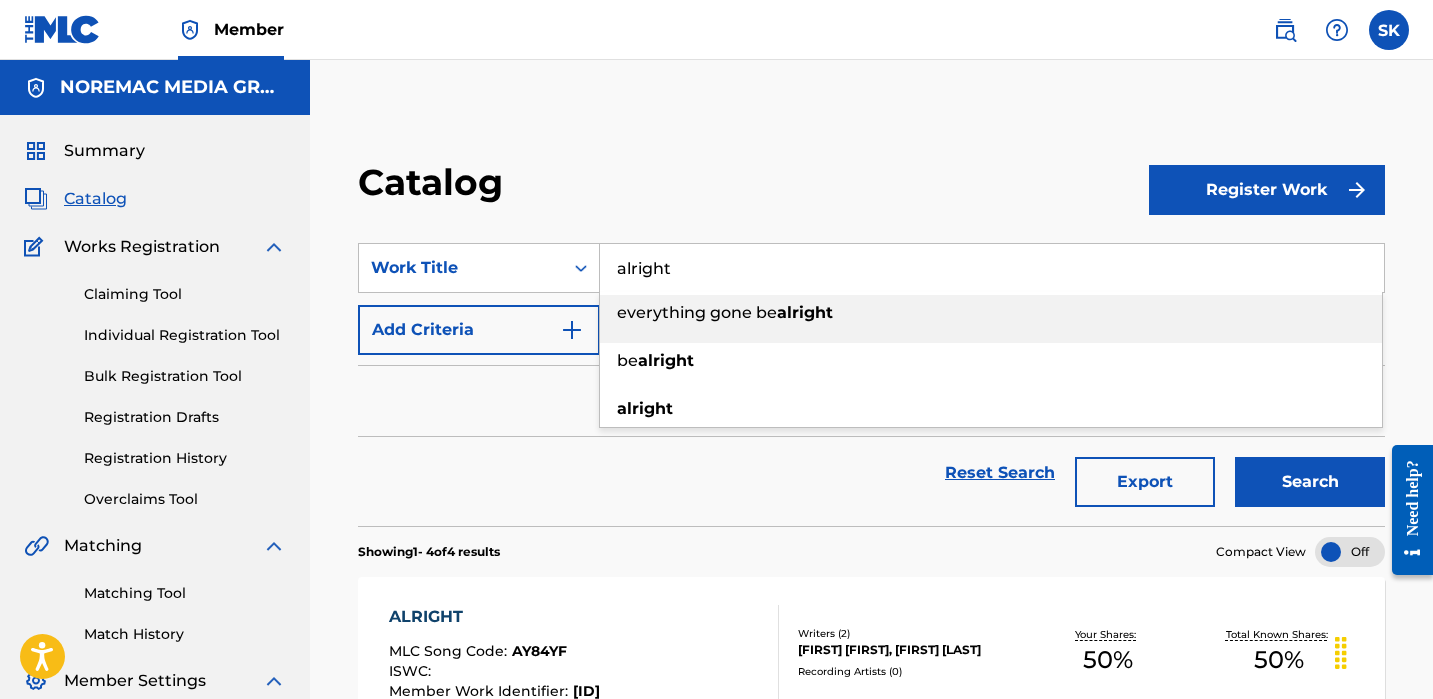 click on "alright" at bounding box center (992, 268) 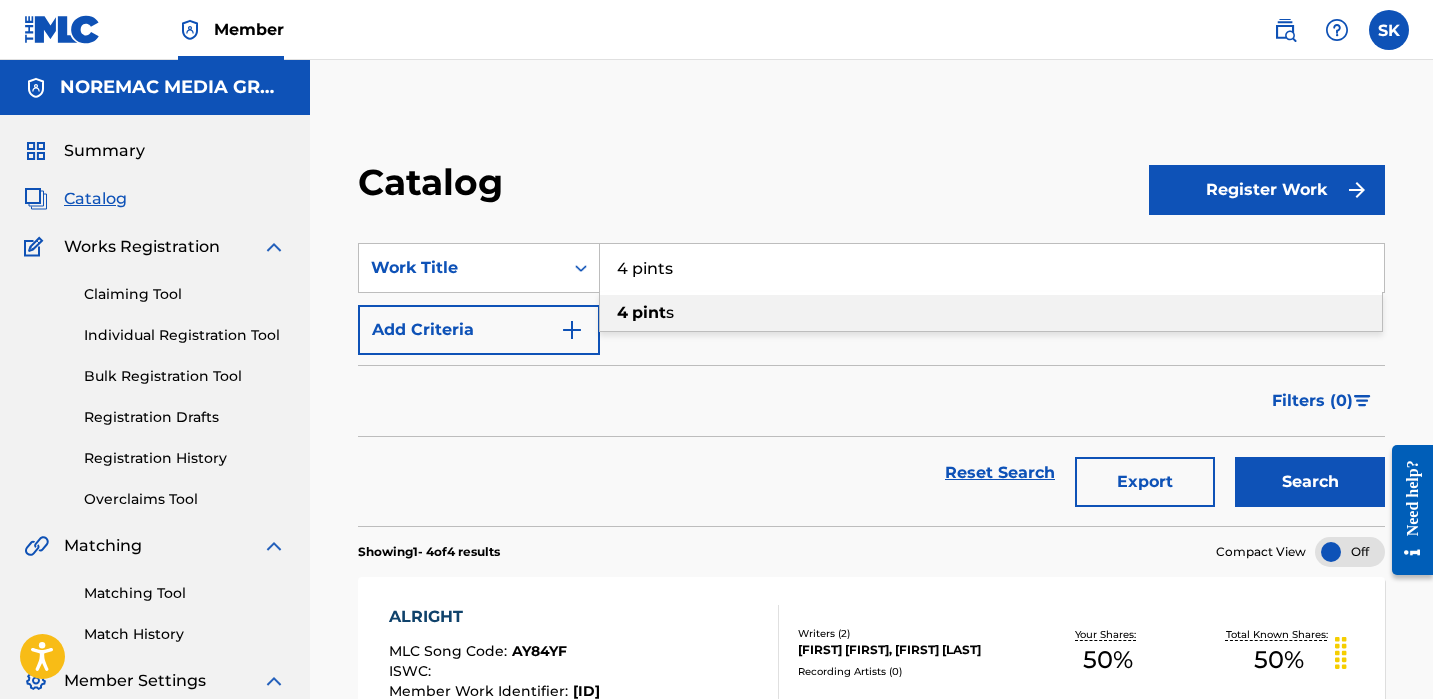 type on "4 pints" 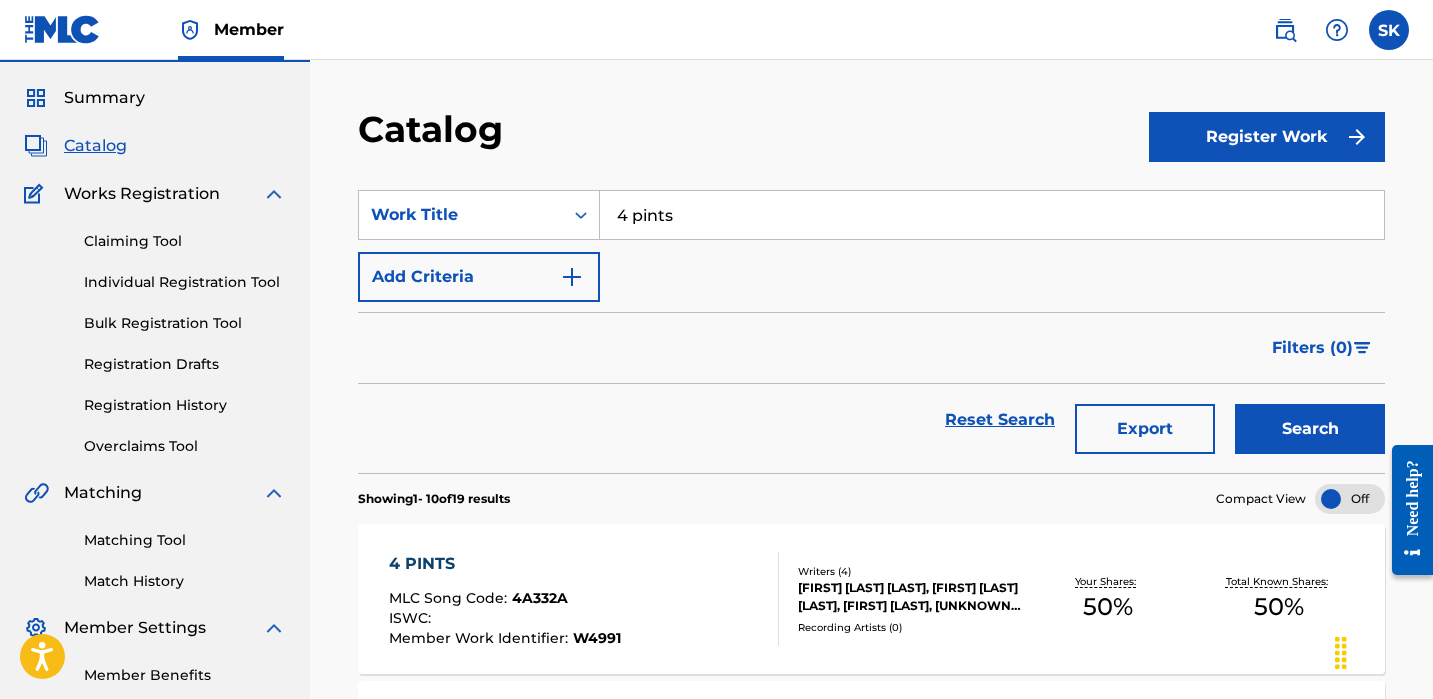 scroll, scrollTop: 0, scrollLeft: 0, axis: both 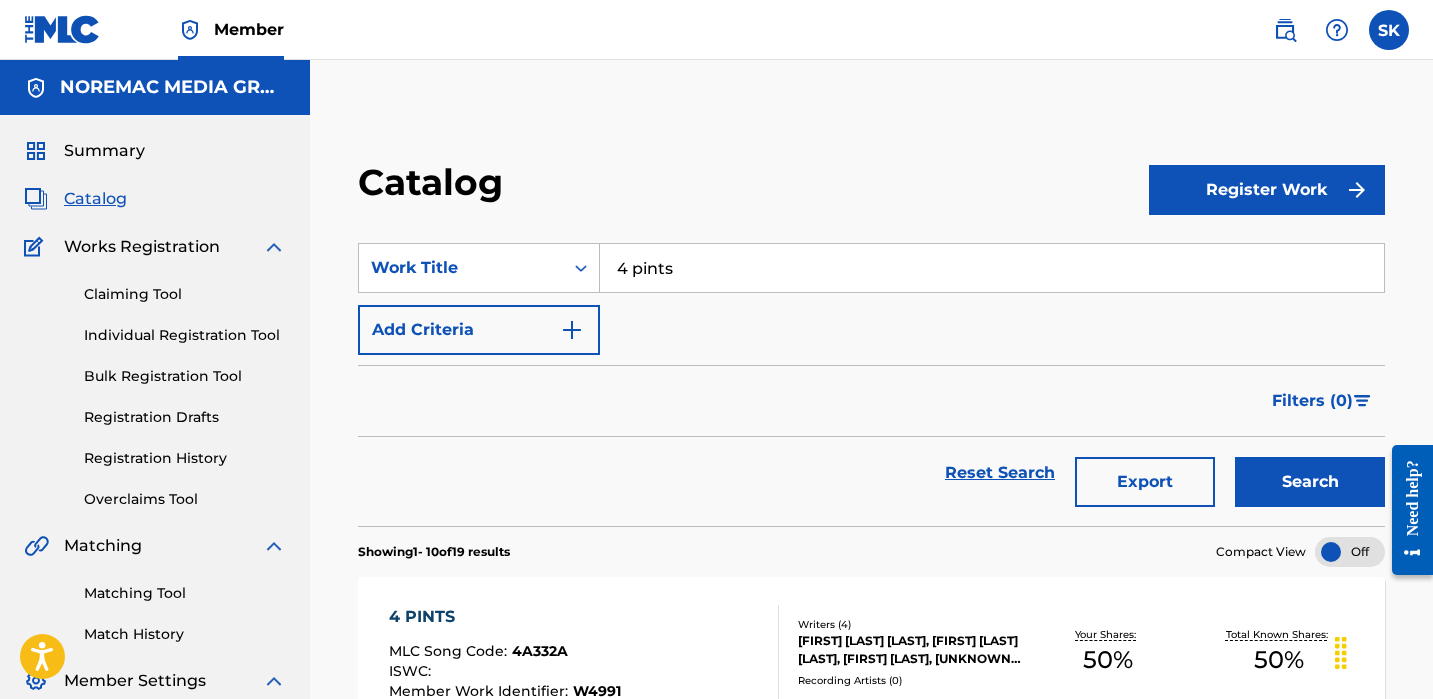 click on "Catalog" at bounding box center (753, 189) 